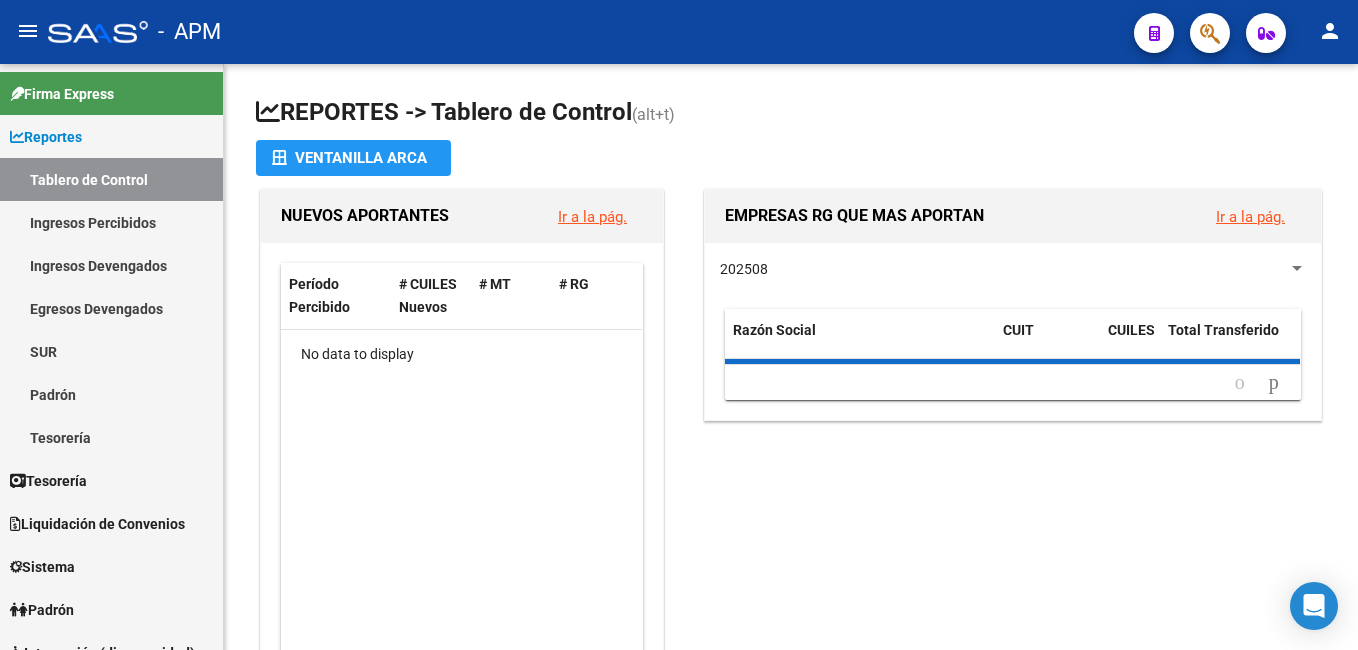 scroll, scrollTop: 0, scrollLeft: 0, axis: both 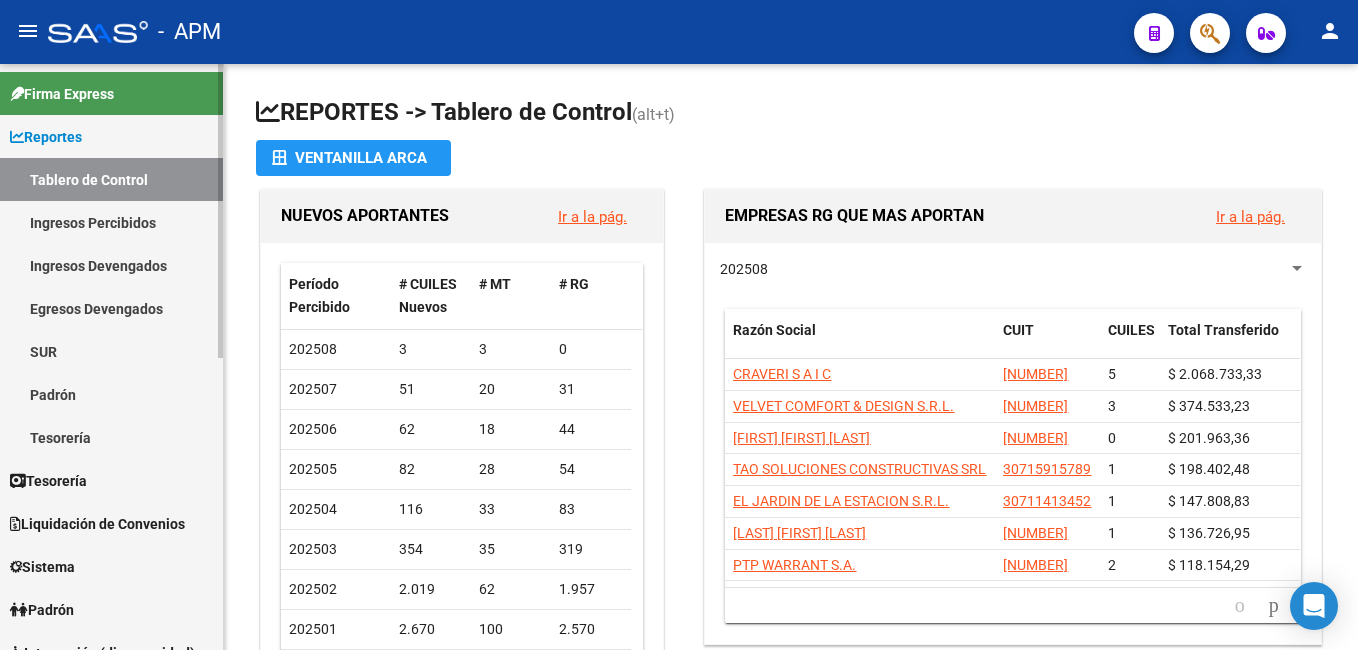 click on "Ingresos Percibidos" at bounding box center [111, 222] 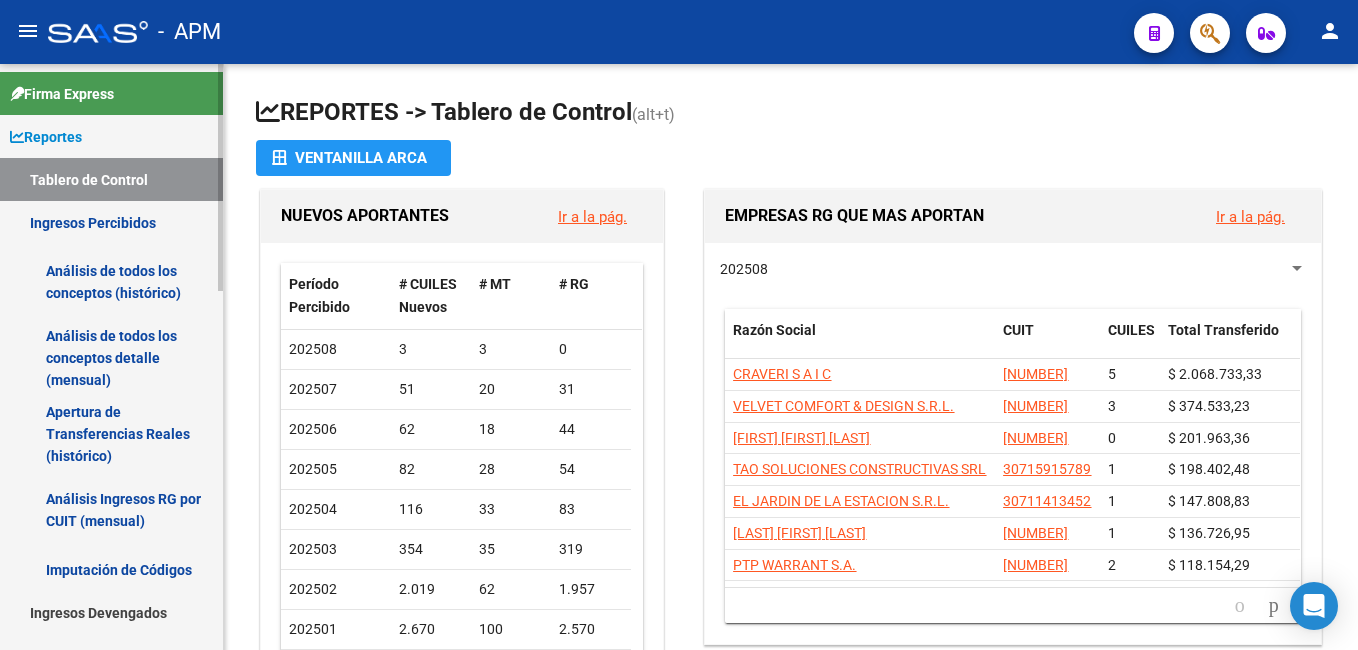 click on "Tablero de Control" at bounding box center (111, 179) 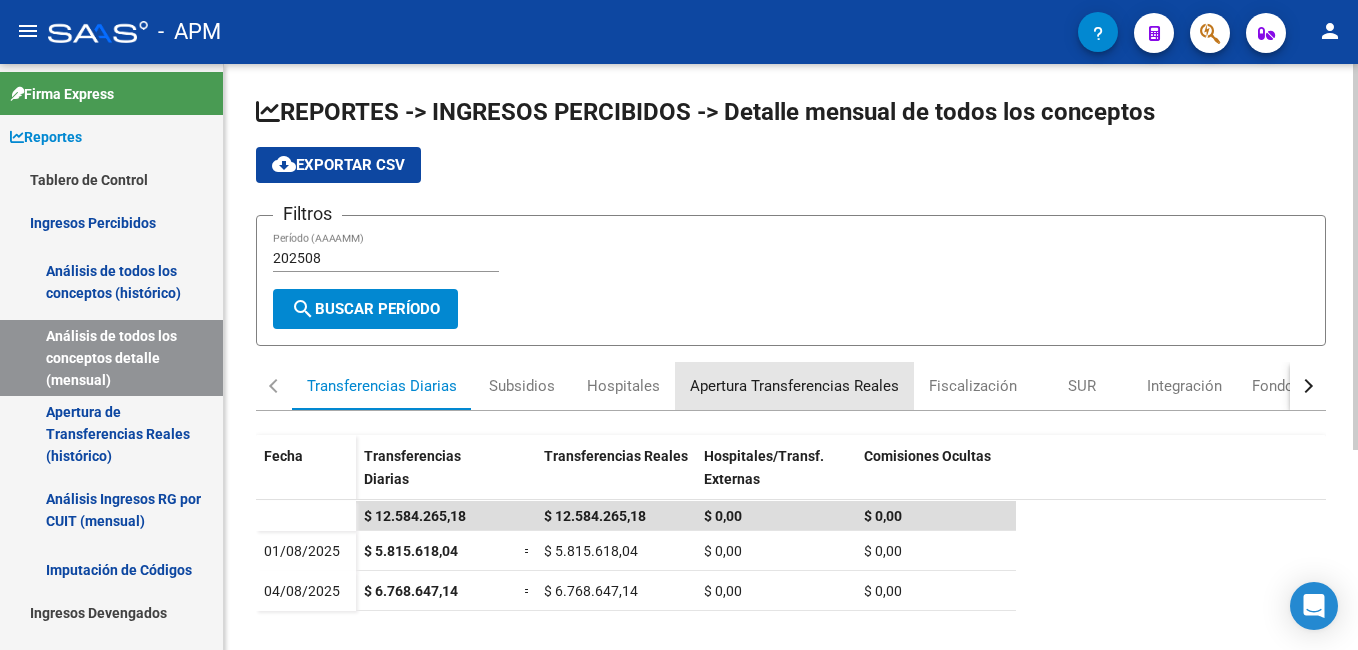 click on "Apertura Transferencias Reales" at bounding box center (794, 386) 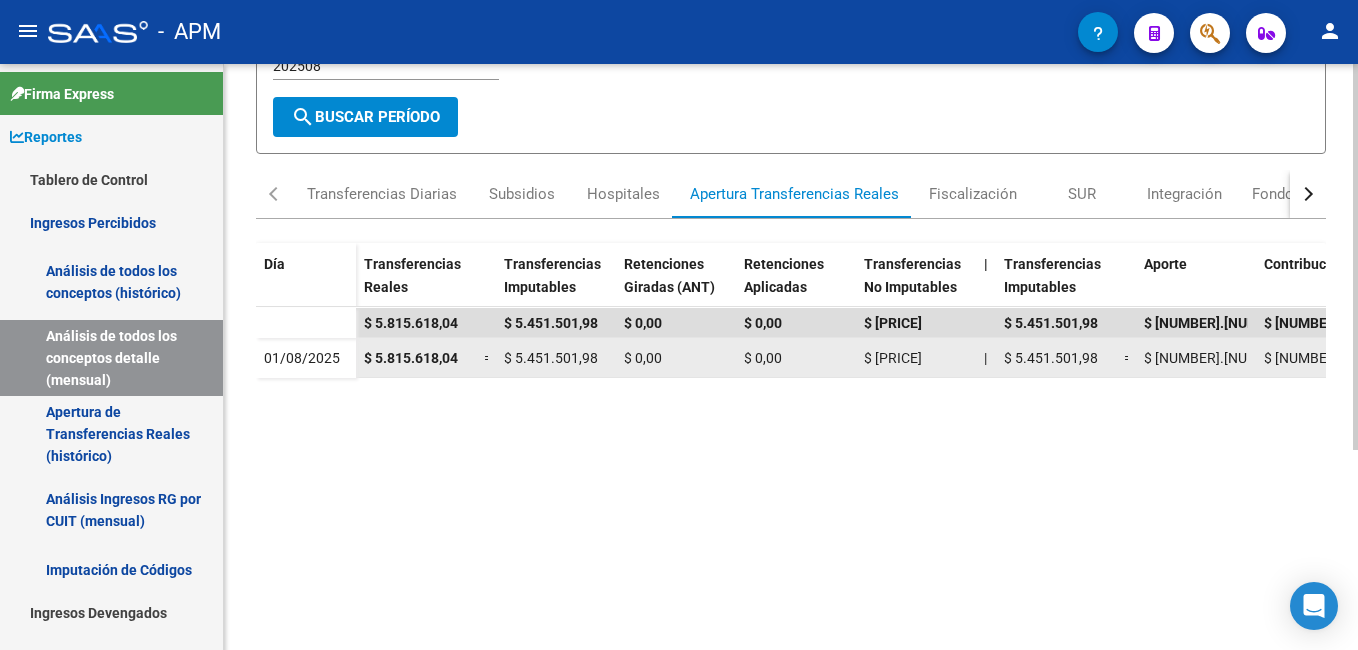 scroll, scrollTop: 200, scrollLeft: 0, axis: vertical 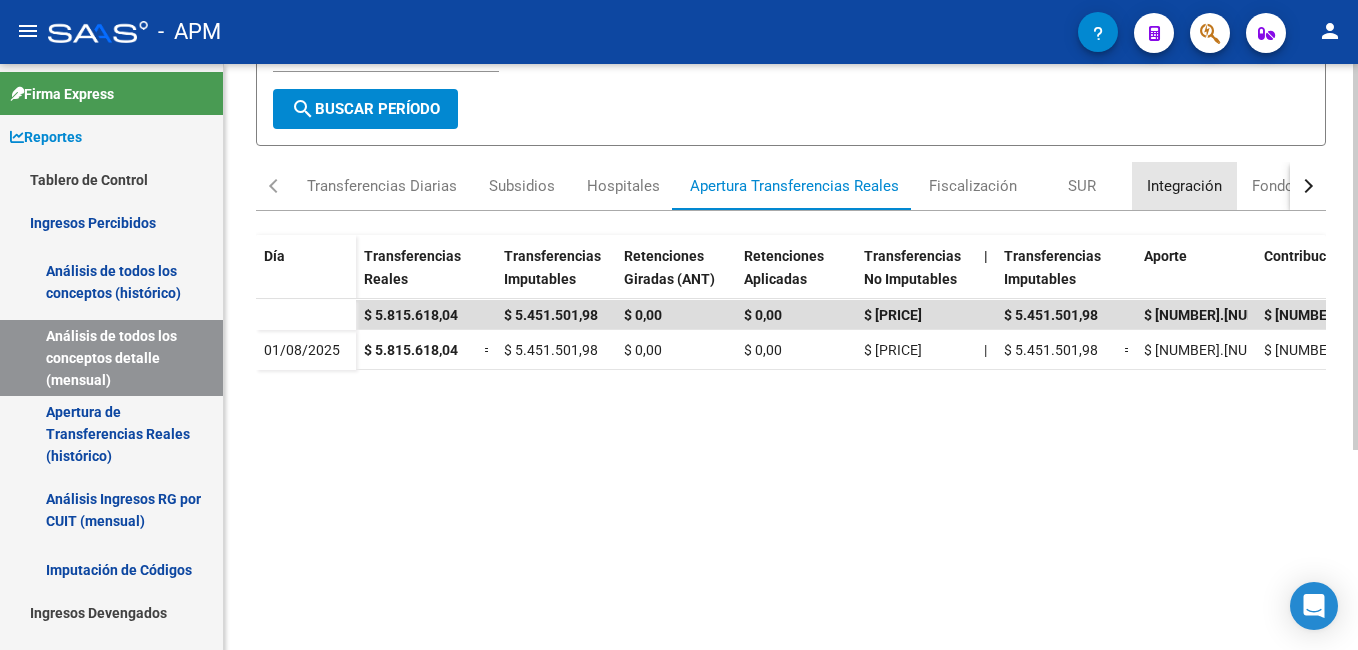 click on "Integración" at bounding box center (1184, 186) 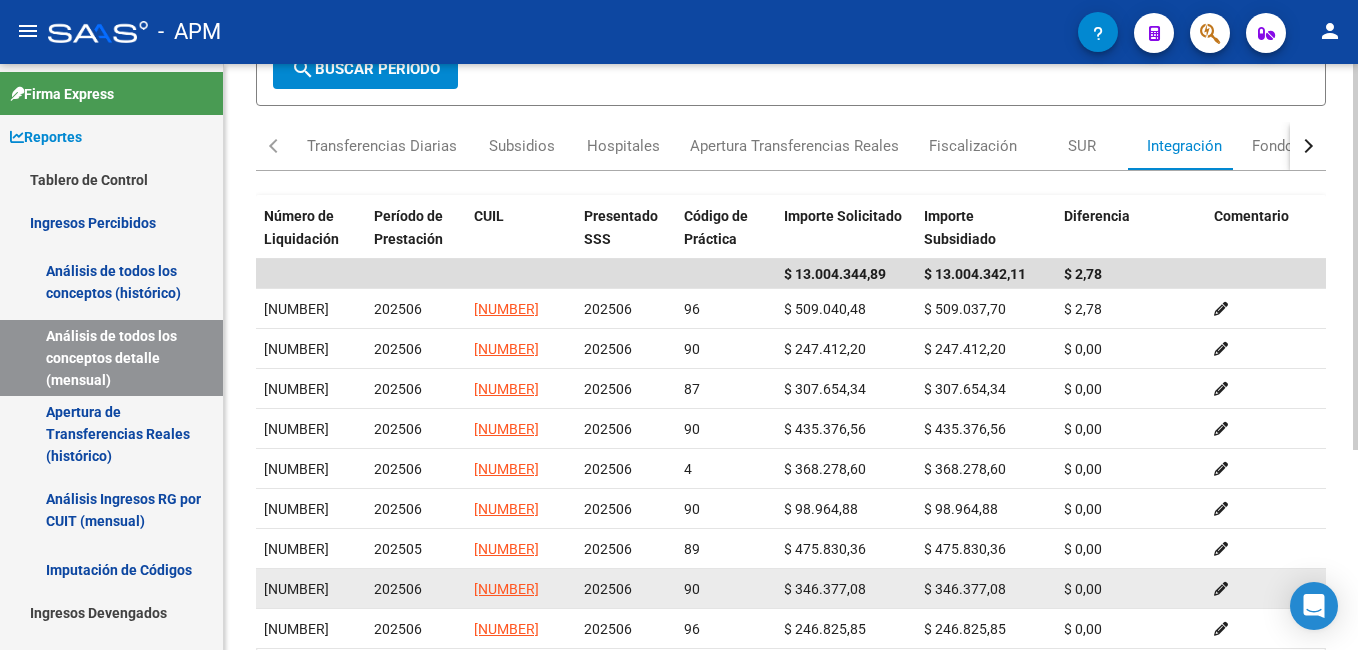 scroll, scrollTop: 300, scrollLeft: 0, axis: vertical 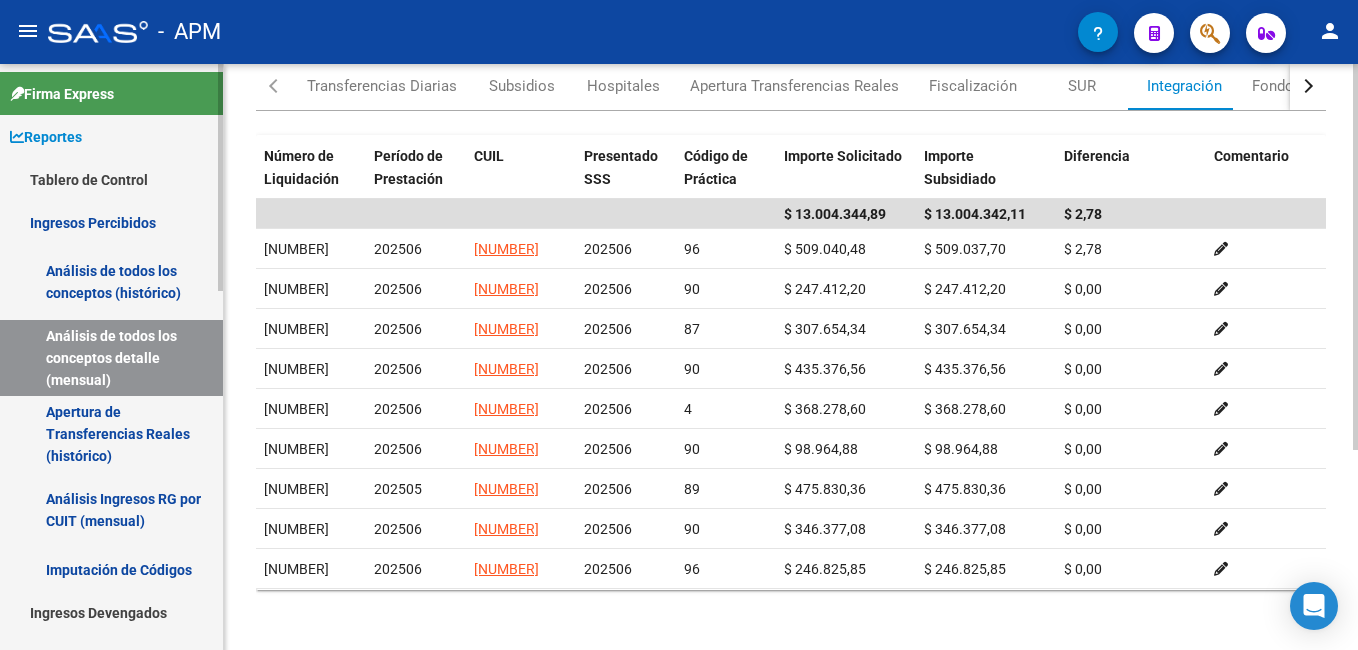 click on "Apertura de Transferencias Reales (histórico)" at bounding box center (111, 434) 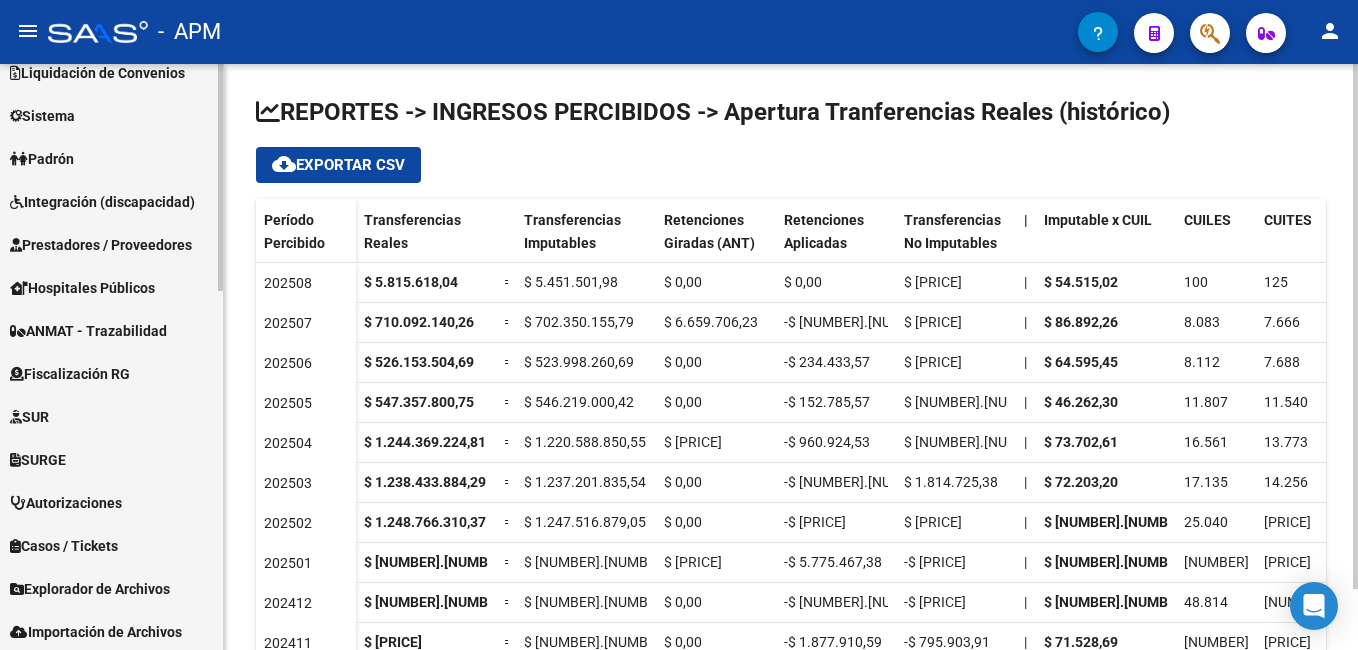 scroll, scrollTop: 800, scrollLeft: 0, axis: vertical 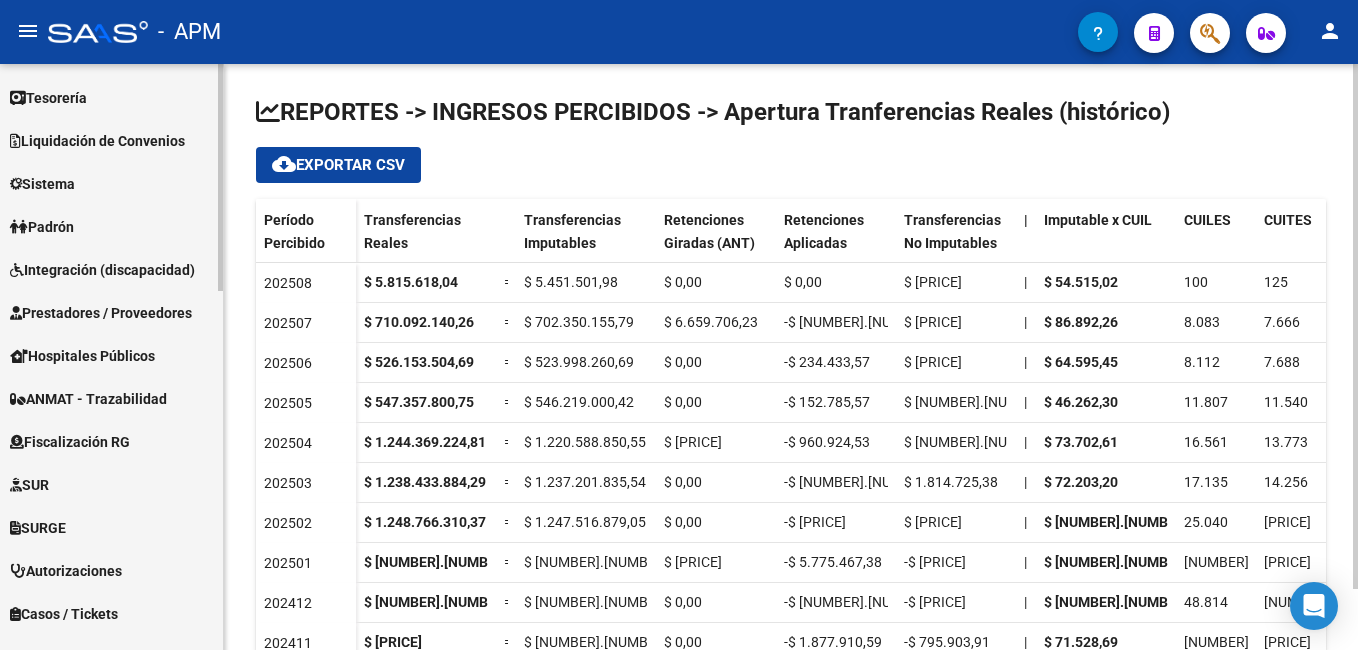 click on "Integración (discapacidad)" at bounding box center (102, 270) 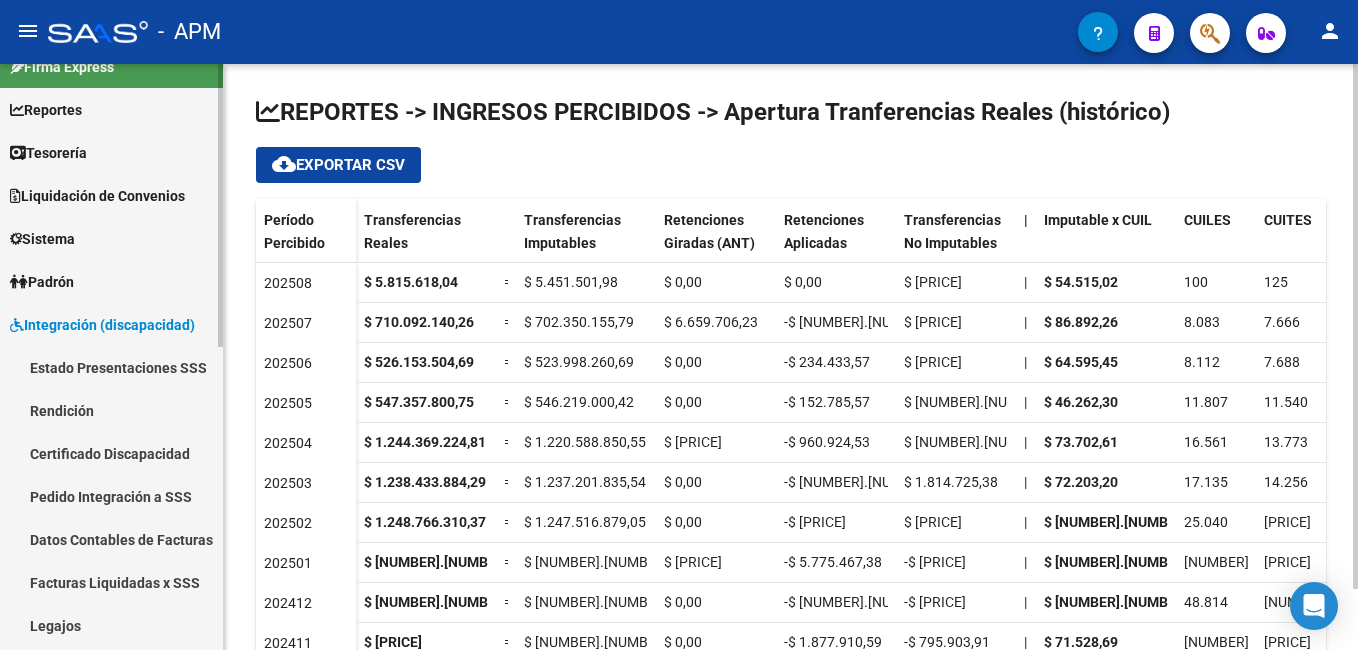 scroll, scrollTop: 26, scrollLeft: 0, axis: vertical 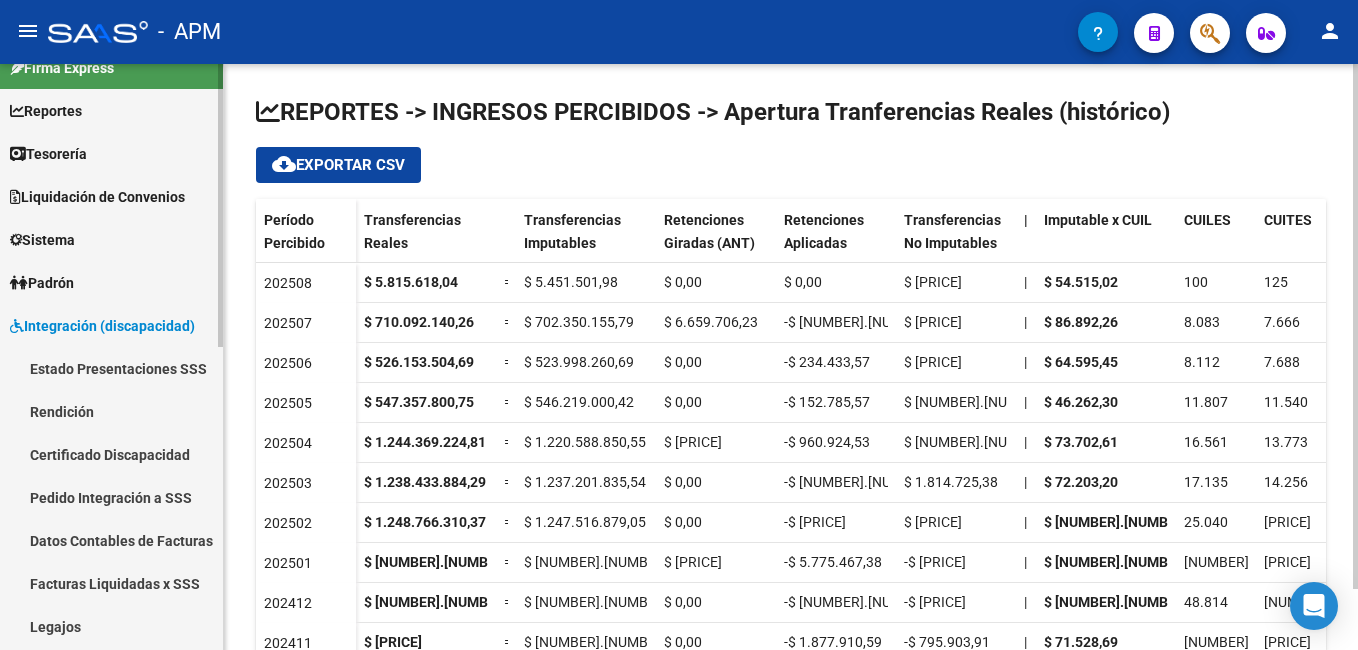 click on "Estado Presentaciones SSS" at bounding box center [111, 368] 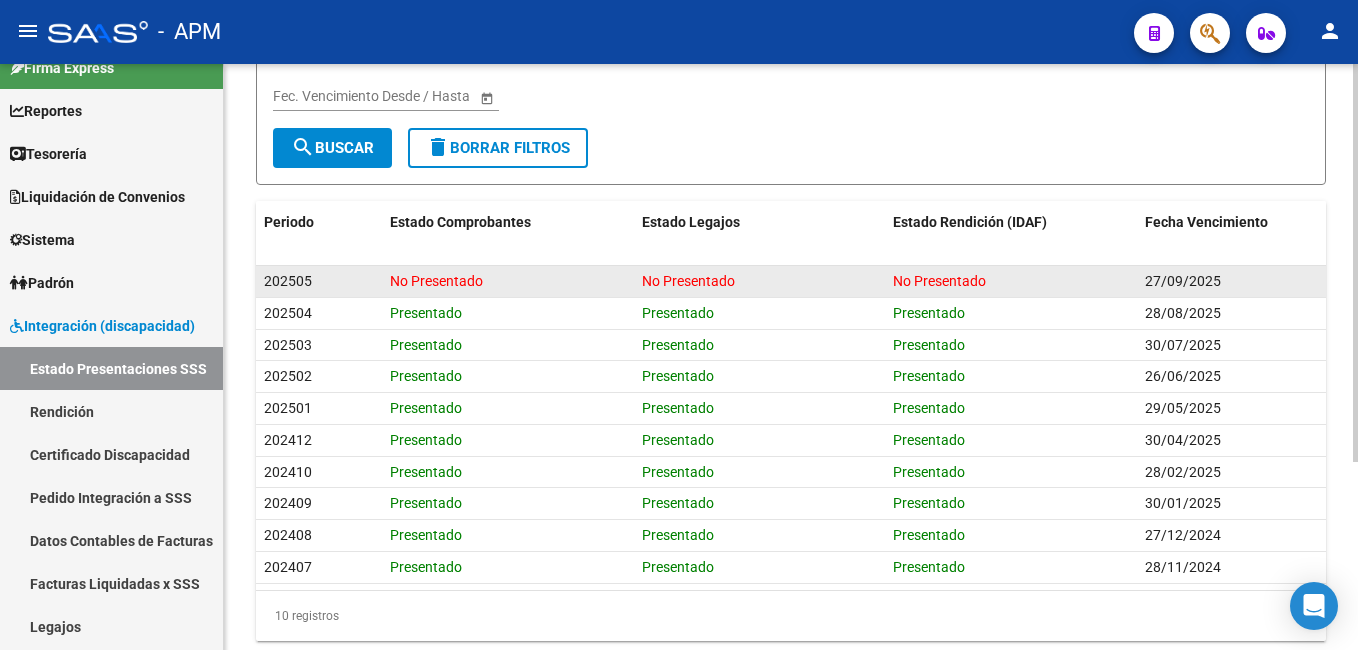 scroll, scrollTop: 276, scrollLeft: 0, axis: vertical 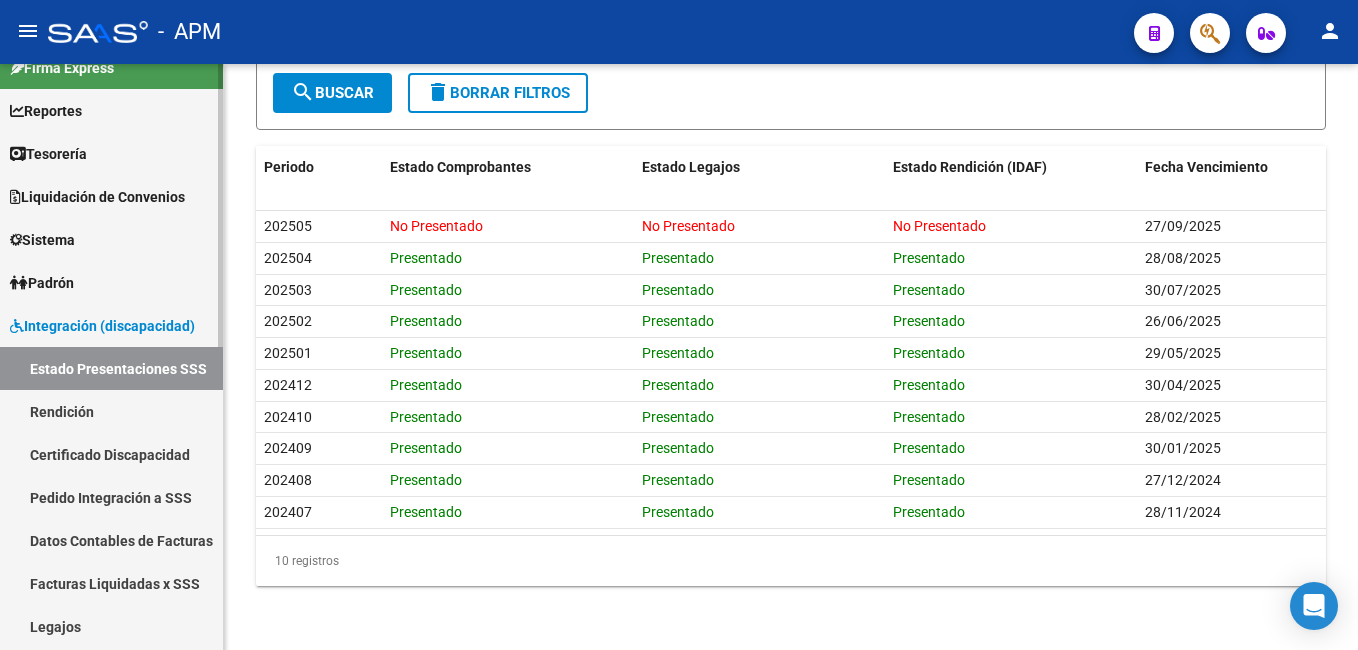 click on "Rendición" at bounding box center [111, 411] 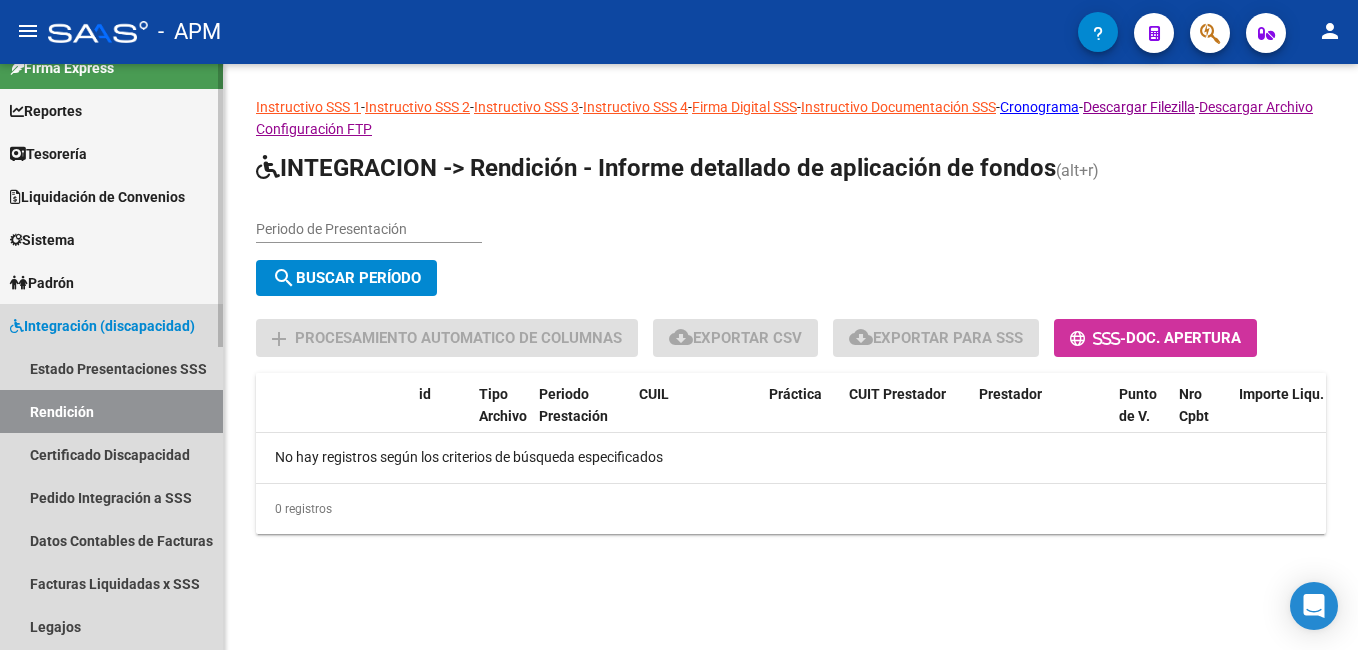 scroll, scrollTop: 0, scrollLeft: 0, axis: both 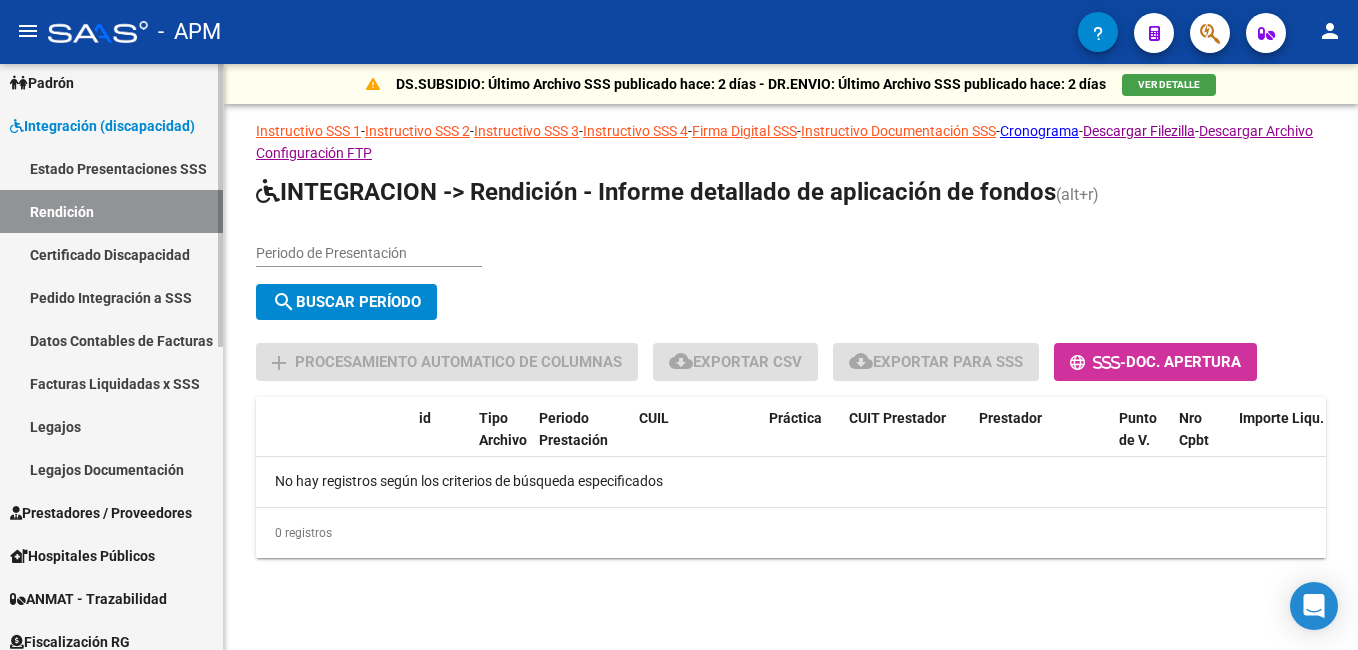 click on "Legajos" at bounding box center (111, 426) 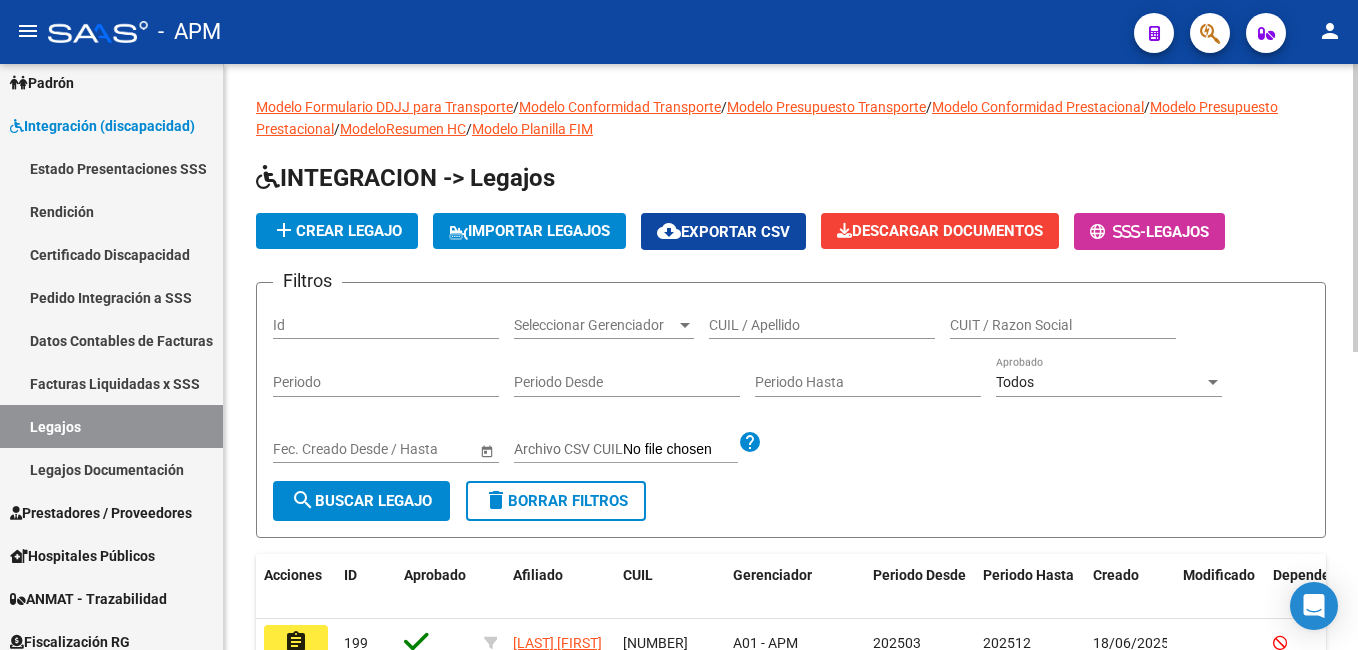 drag, startPoint x: 825, startPoint y: 320, endPoint x: 807, endPoint y: 321, distance: 18.027756 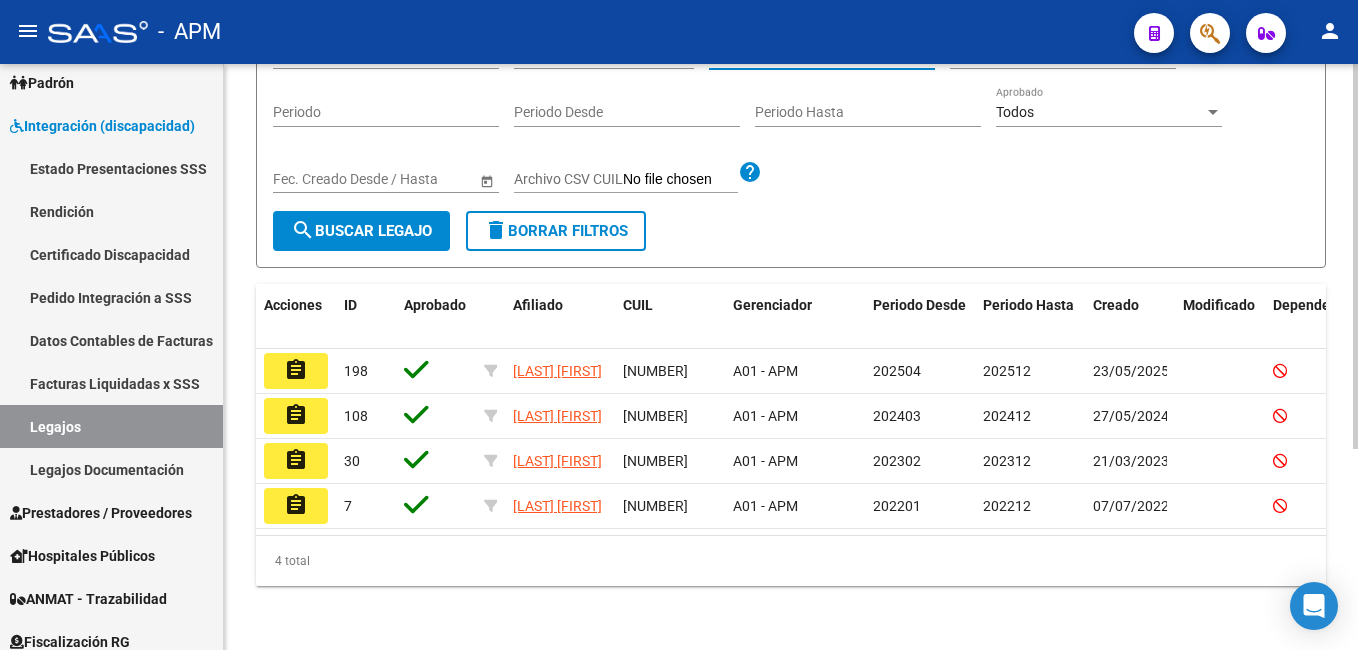 scroll, scrollTop: 307, scrollLeft: 0, axis: vertical 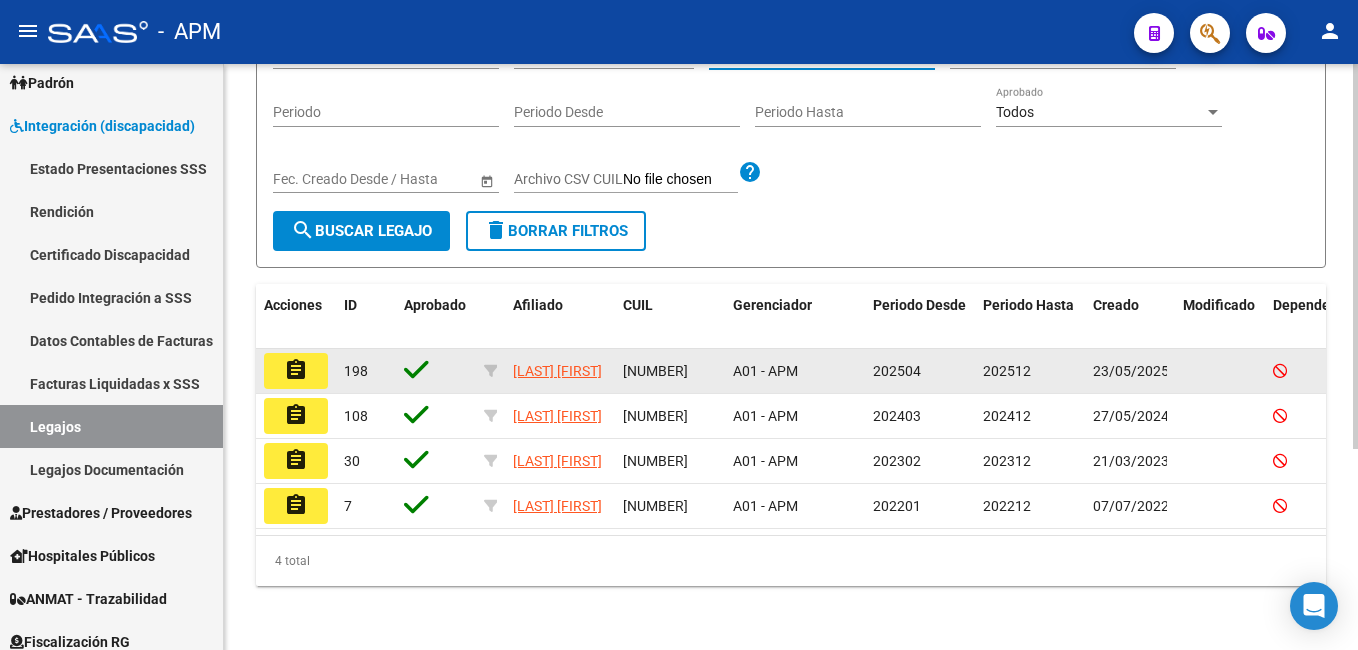 type on "[FIRST]" 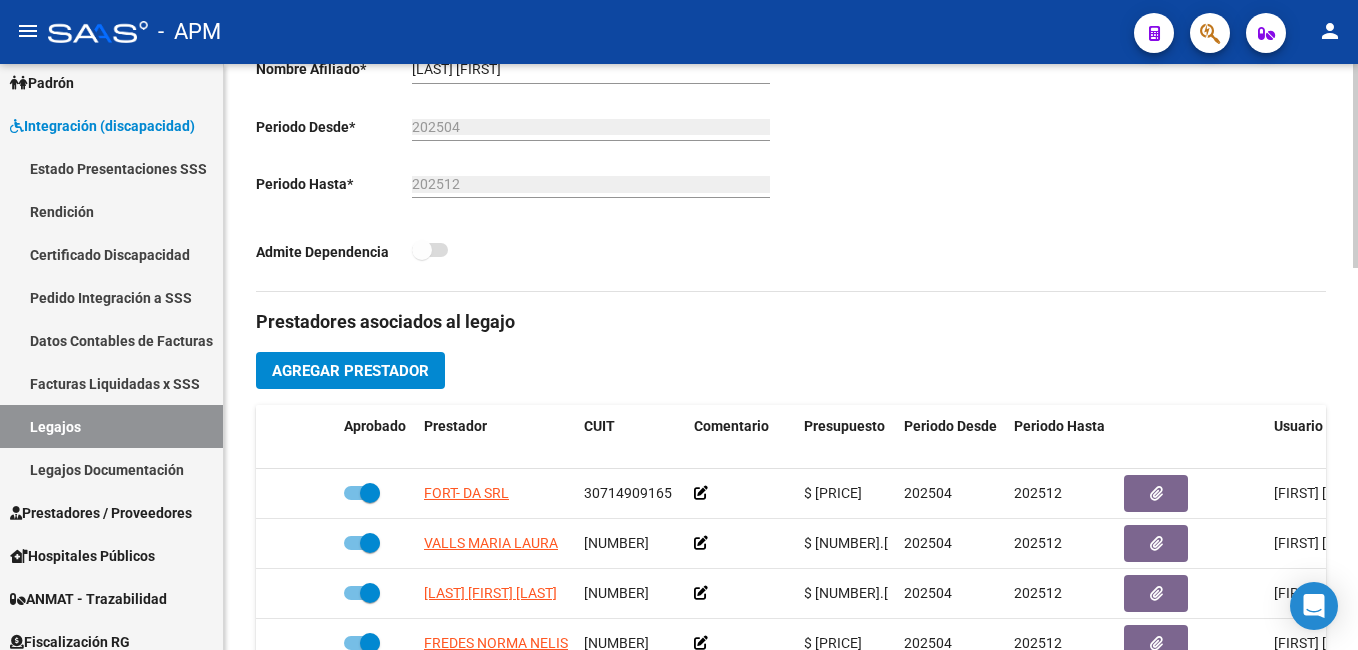 scroll, scrollTop: 600, scrollLeft: 0, axis: vertical 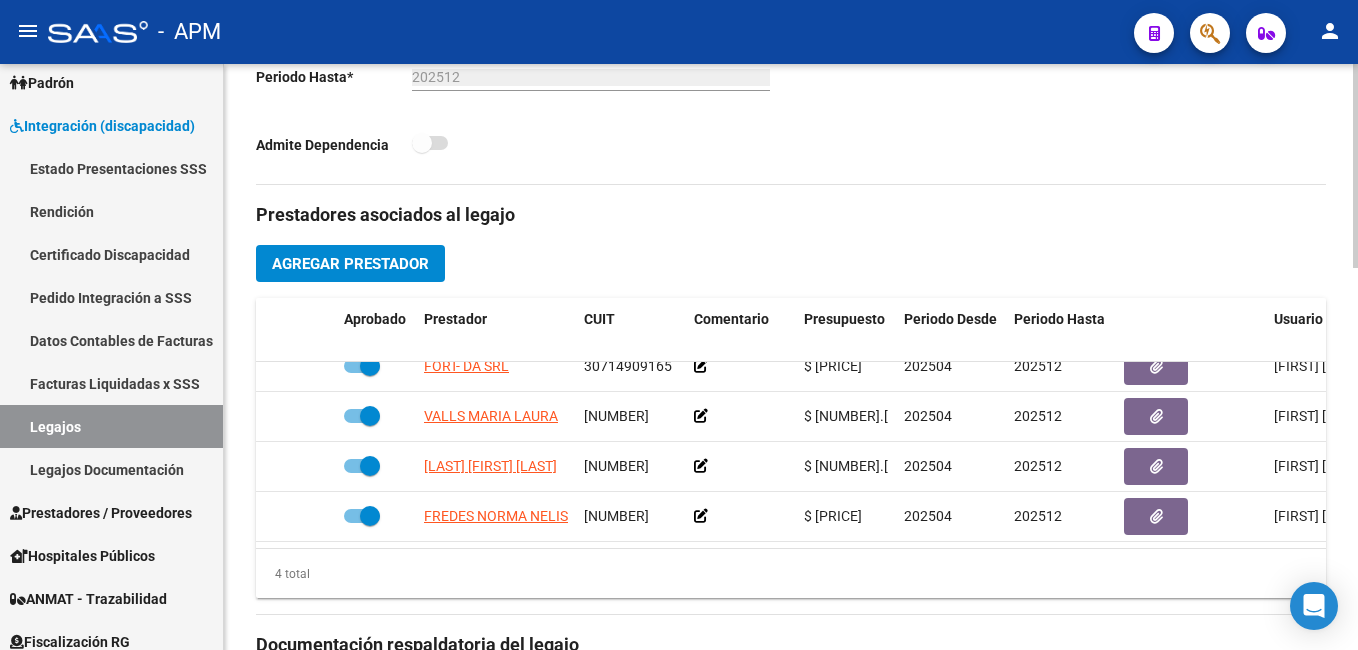 click on "Agregar Prestador" 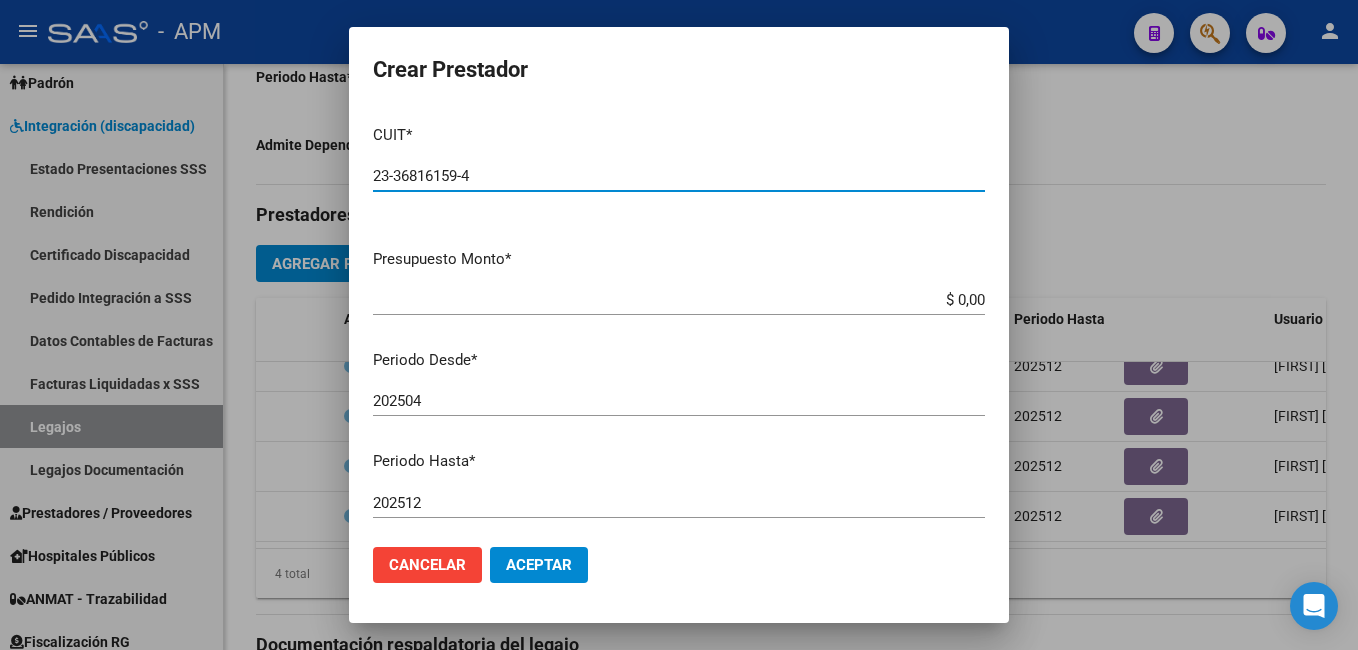 type on "23-36816159-4" 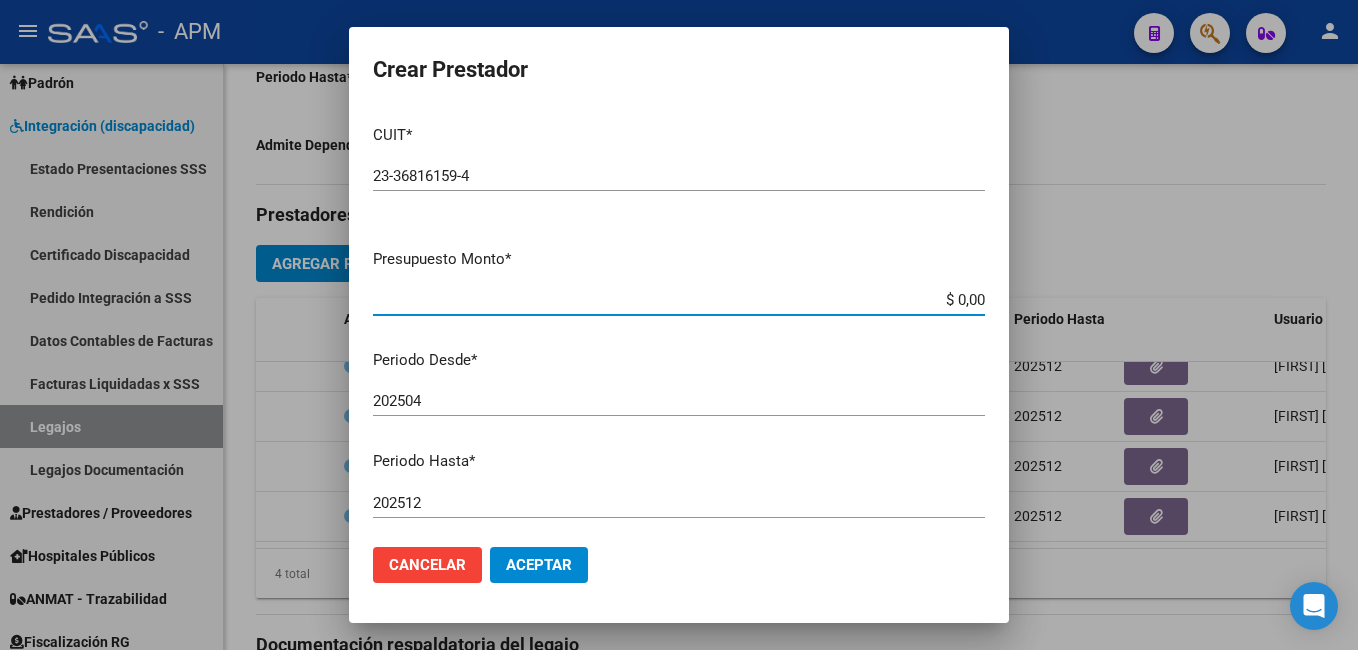 drag, startPoint x: 942, startPoint y: 300, endPoint x: 993, endPoint y: 301, distance: 51.009804 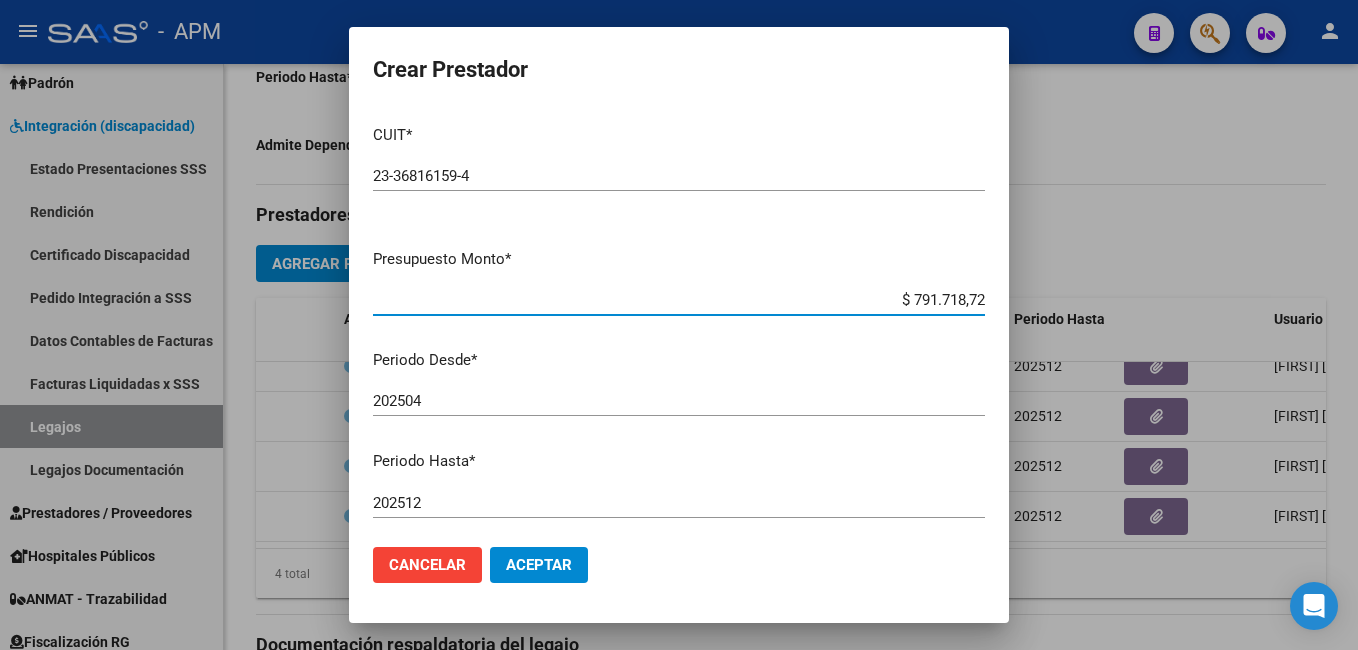 type on "$ 791.718,72" 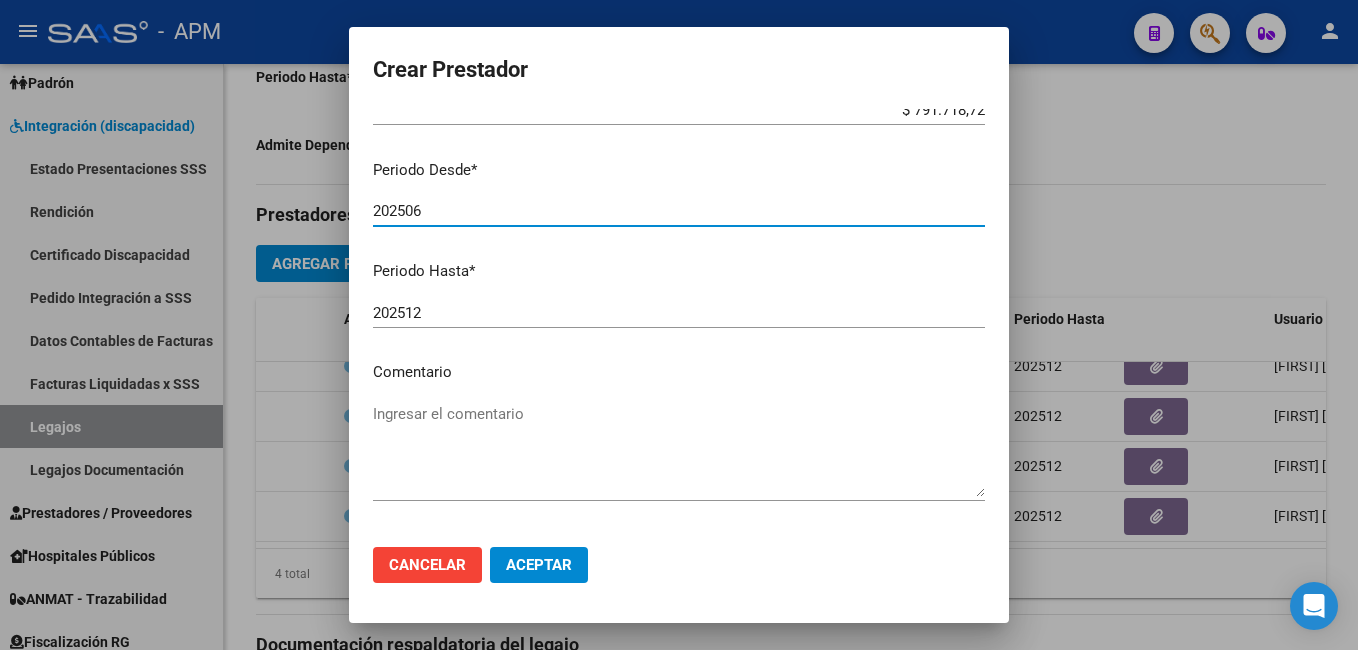 scroll, scrollTop: 262, scrollLeft: 0, axis: vertical 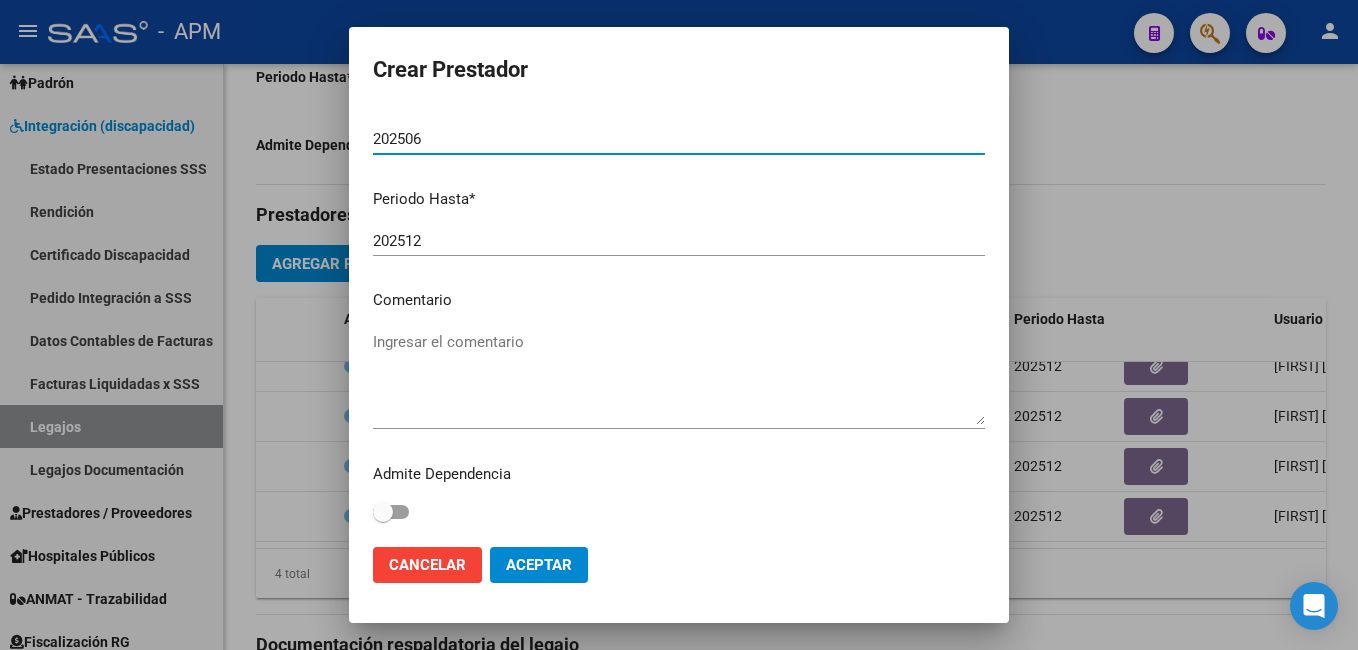 type on "202506" 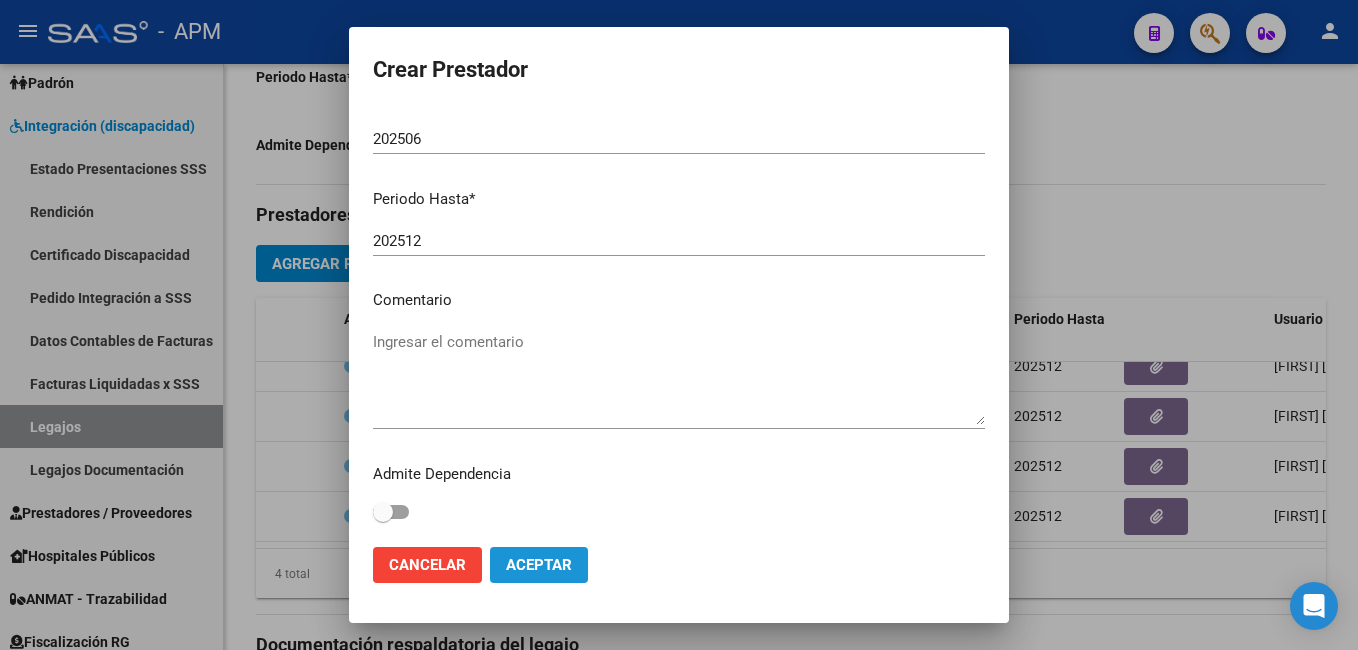 click on "Aceptar" 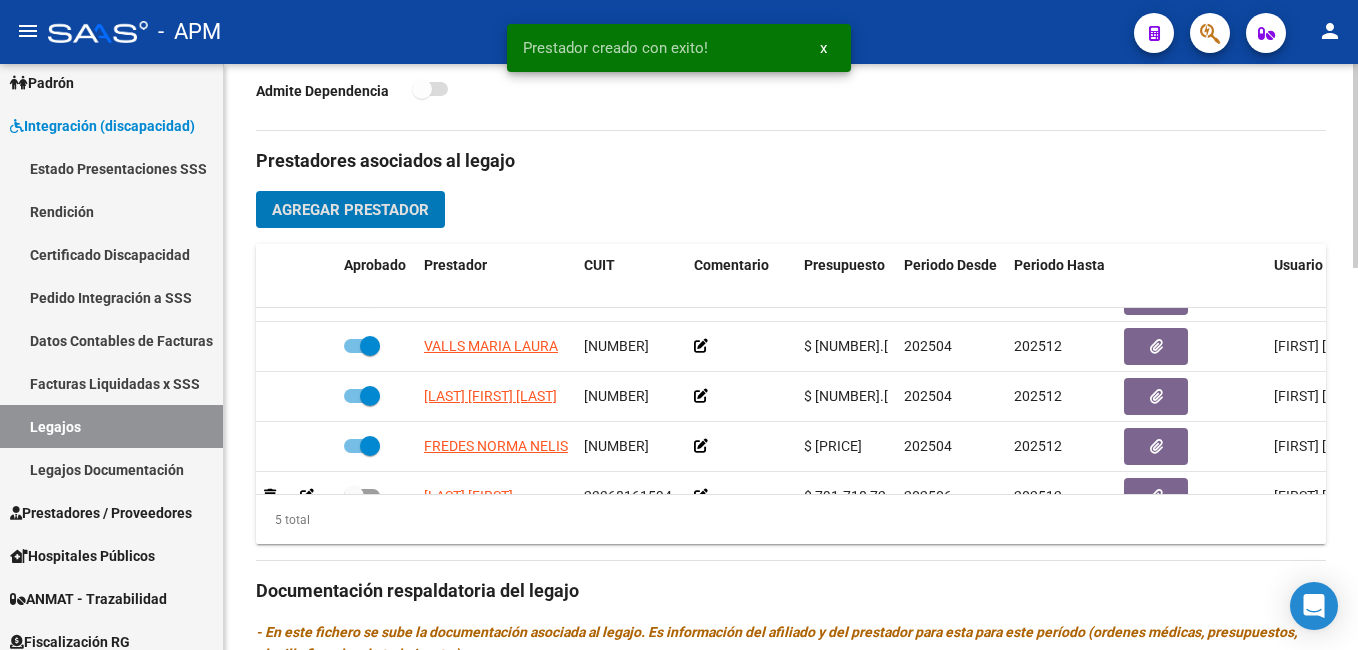 scroll, scrollTop: 698, scrollLeft: 0, axis: vertical 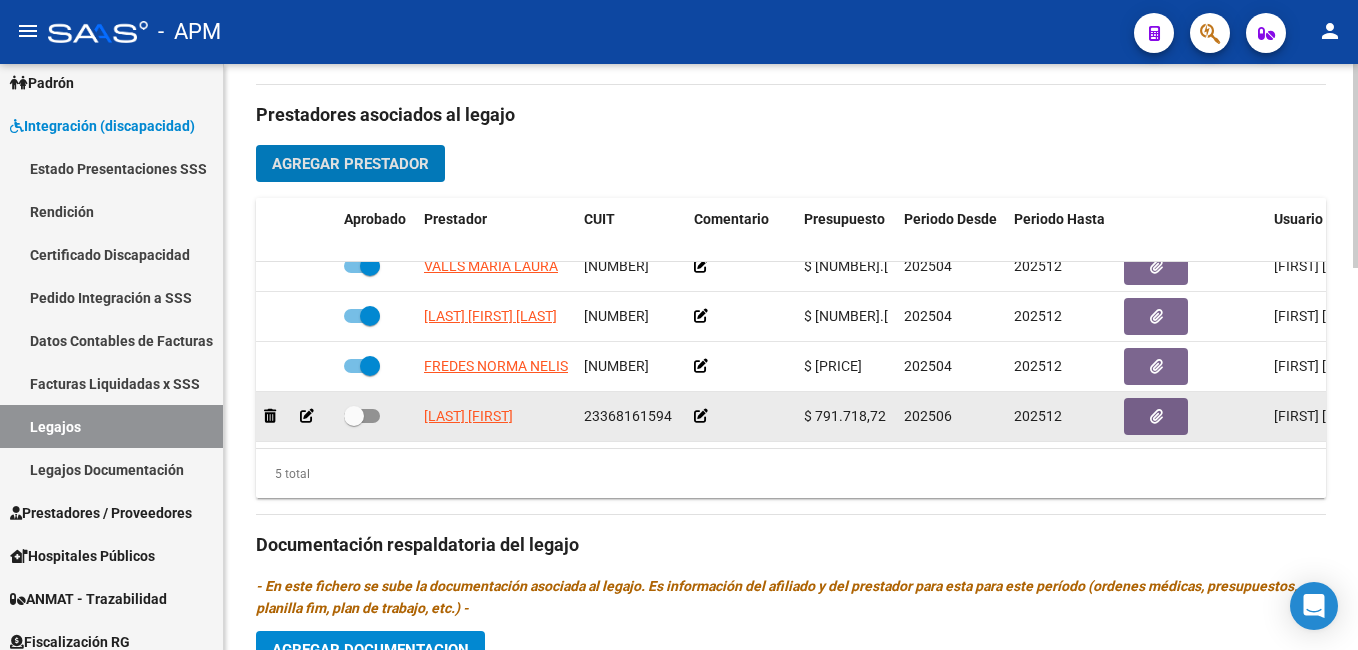 click at bounding box center (362, 416) 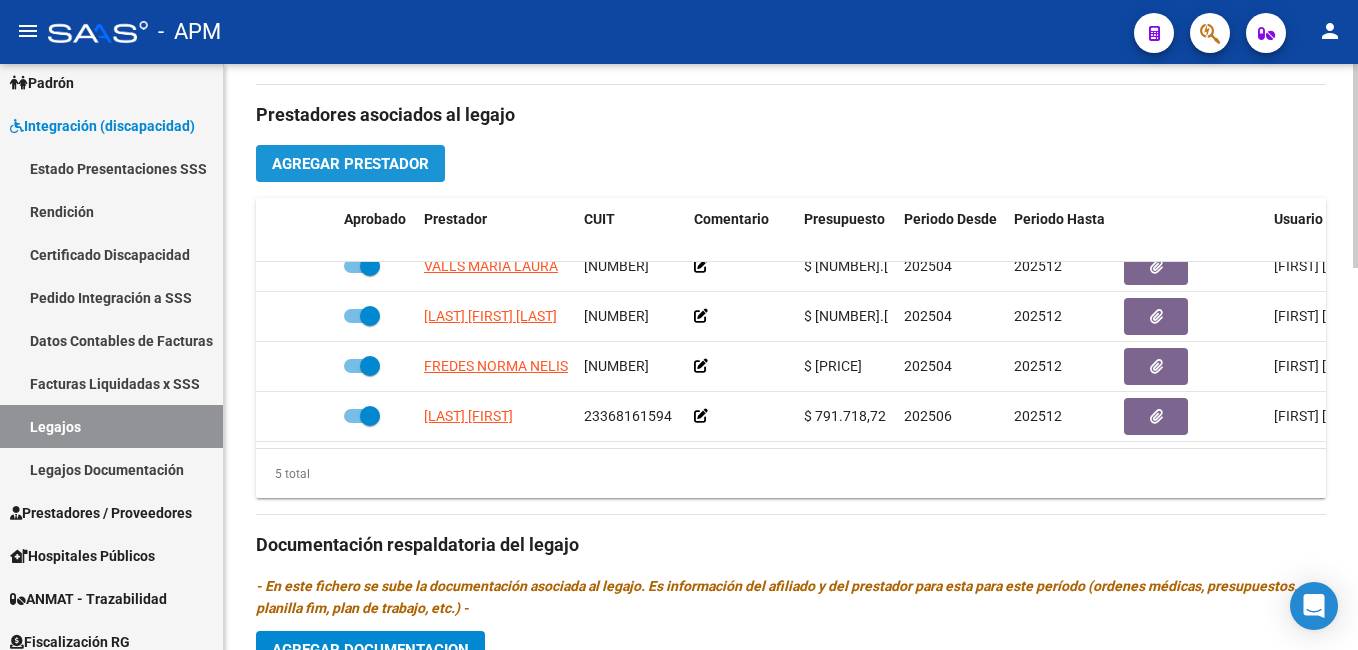 click on "Agregar Prestador" 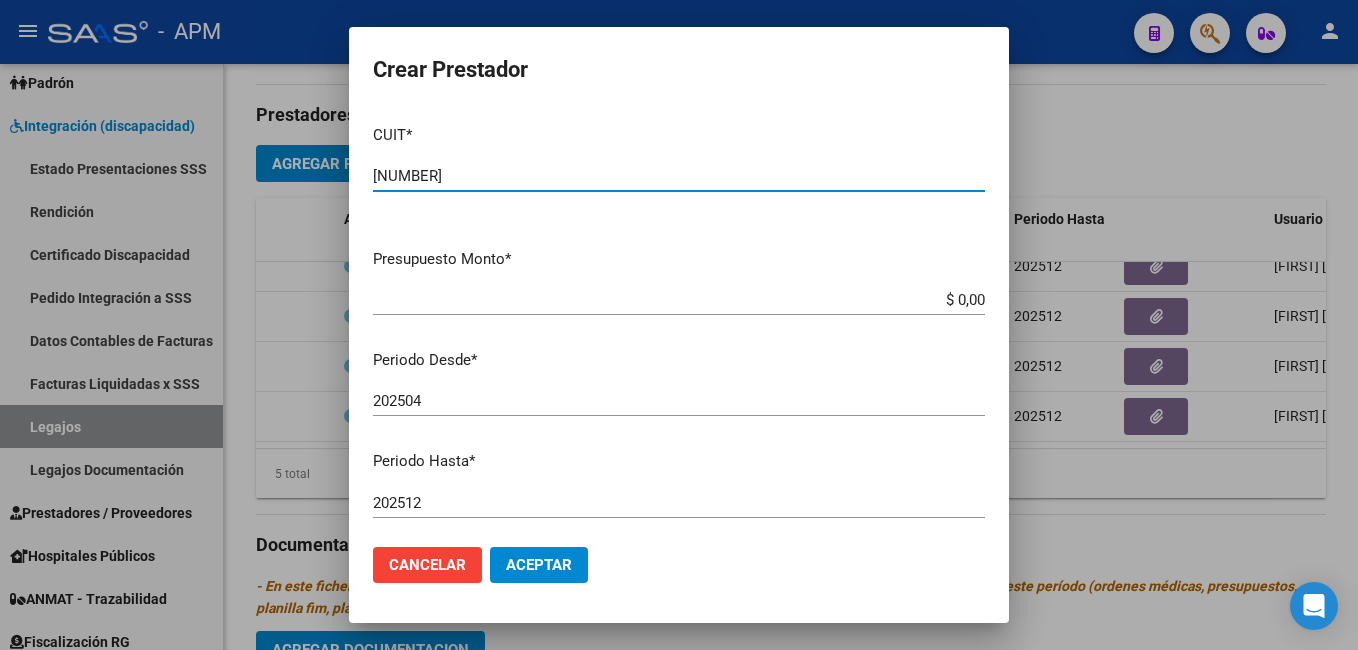 type on "[NUMBER]" 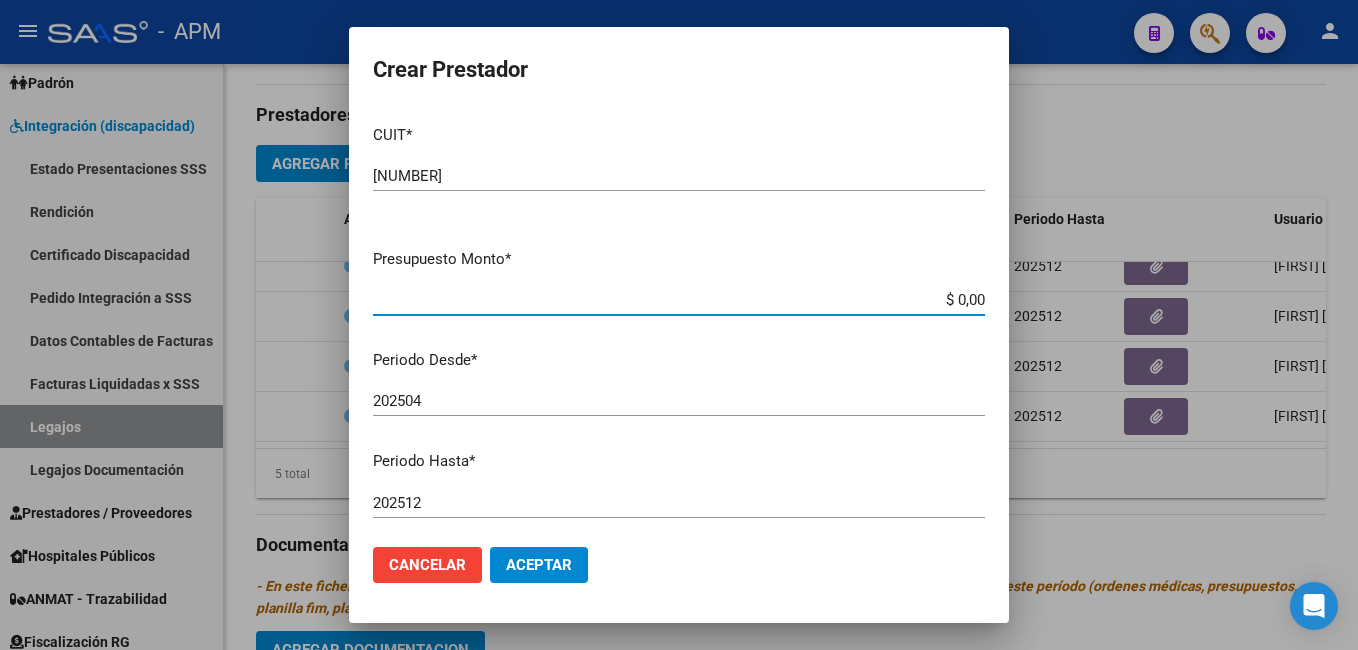 drag, startPoint x: 941, startPoint y: 304, endPoint x: 1049, endPoint y: 307, distance: 108.04166 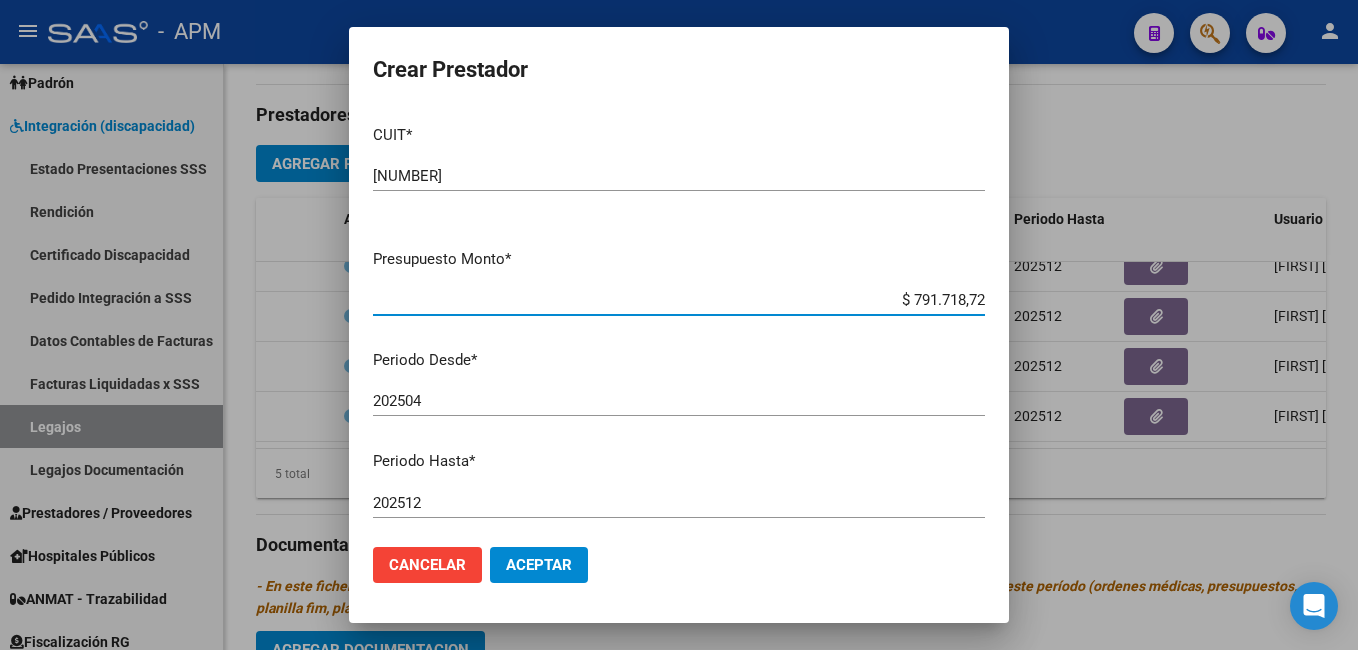 type on "$ 791.718,72" 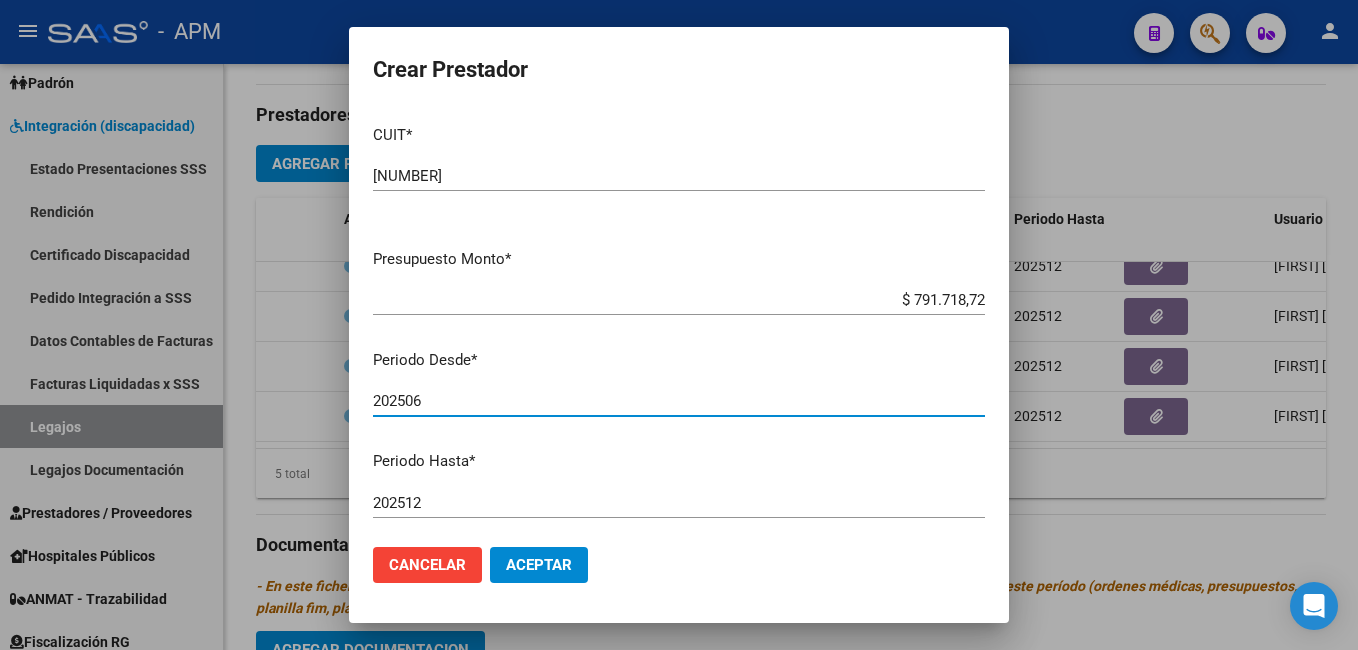 type on "202506" 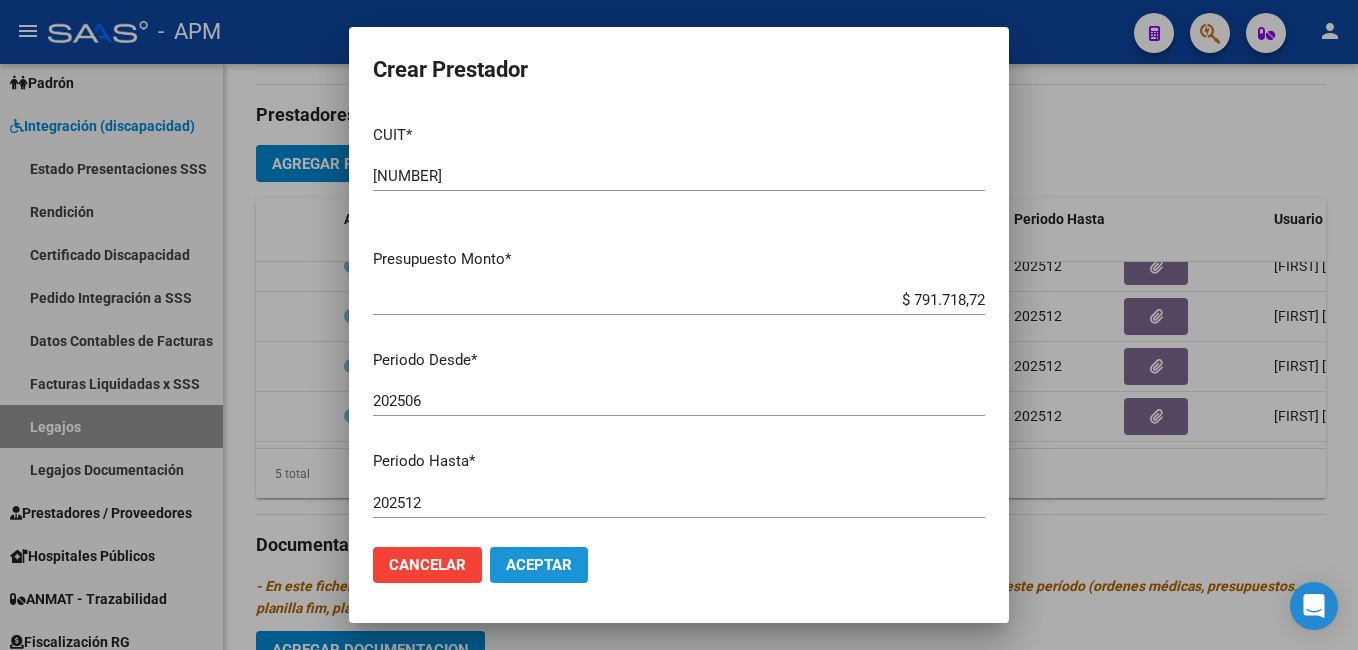 click on "Aceptar" 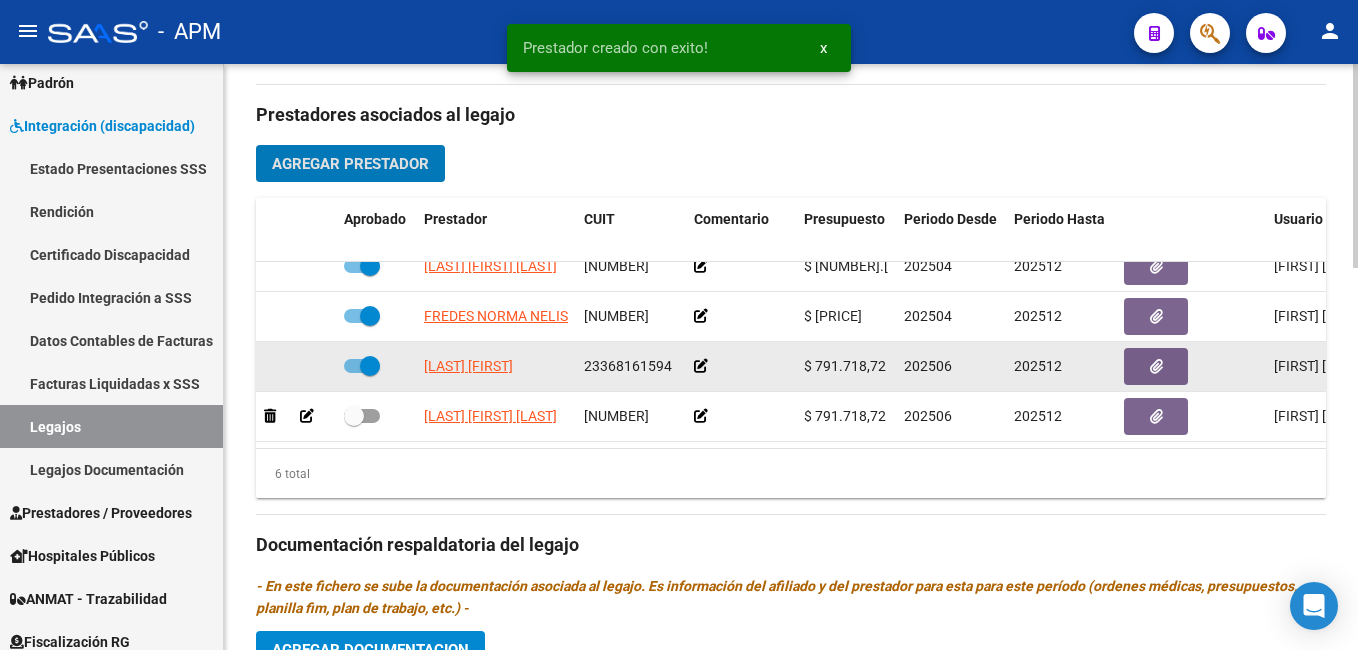 scroll, scrollTop: 136, scrollLeft: 0, axis: vertical 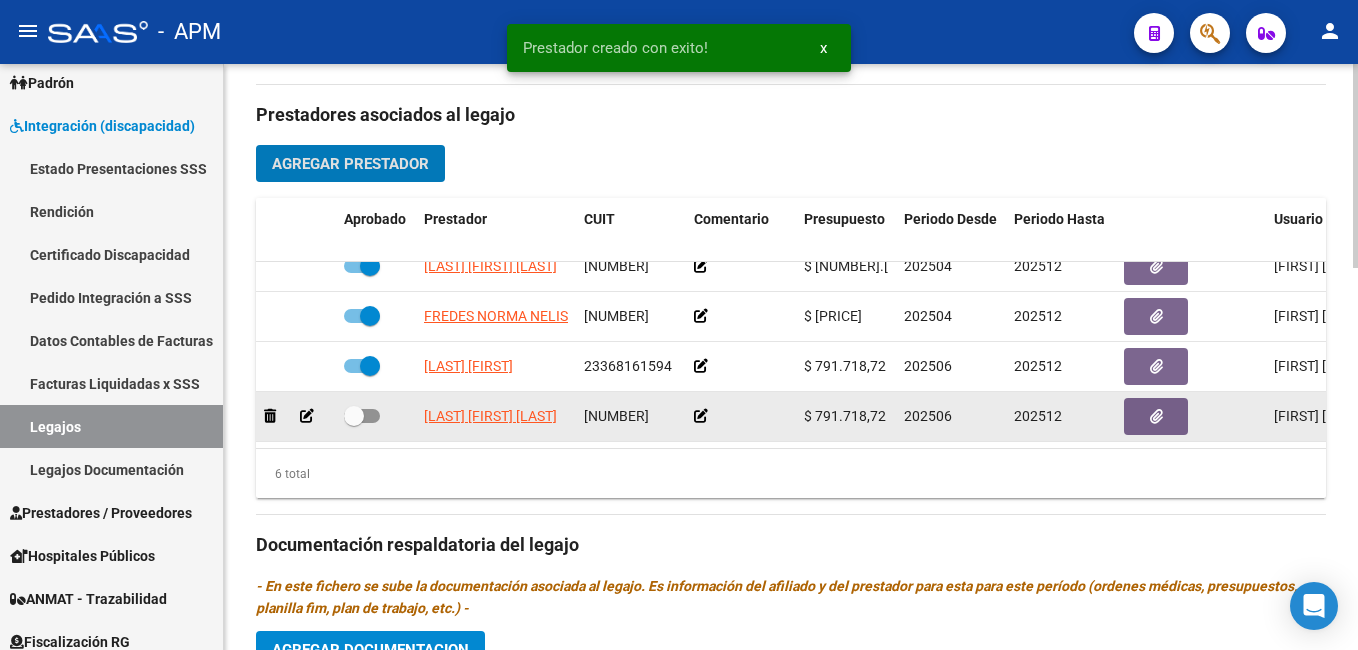 click at bounding box center (362, 416) 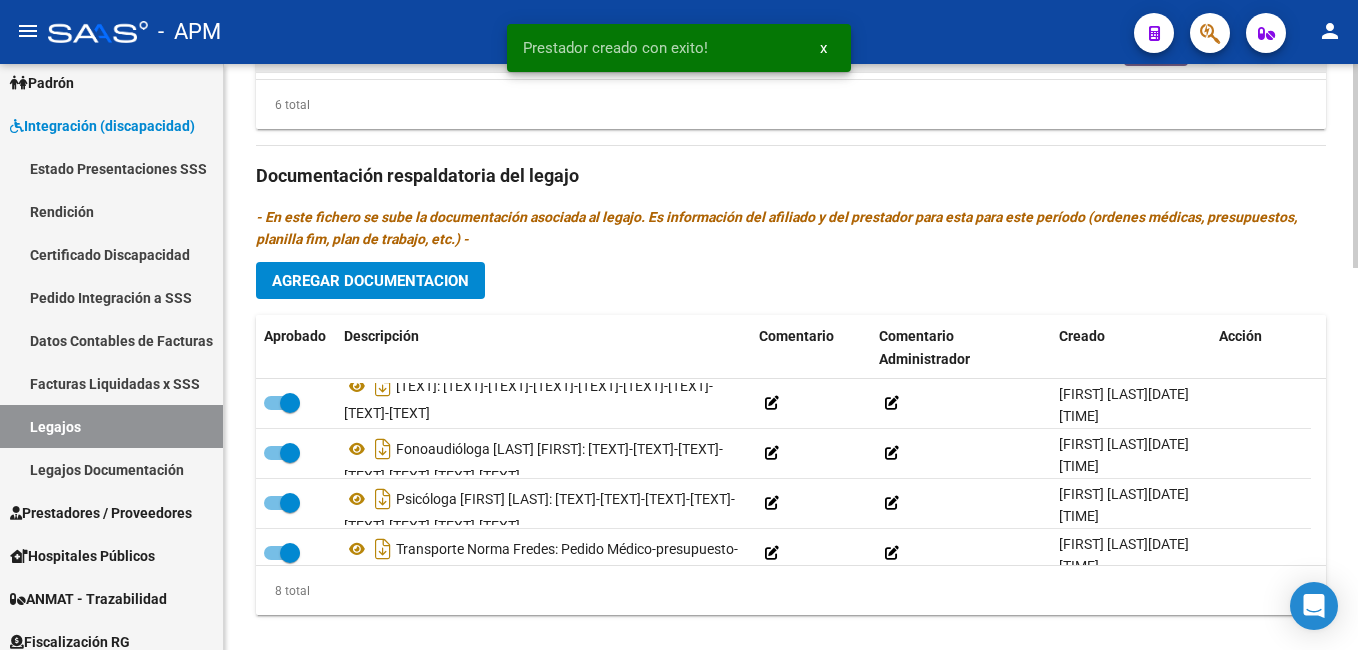 scroll, scrollTop: 1098, scrollLeft: 0, axis: vertical 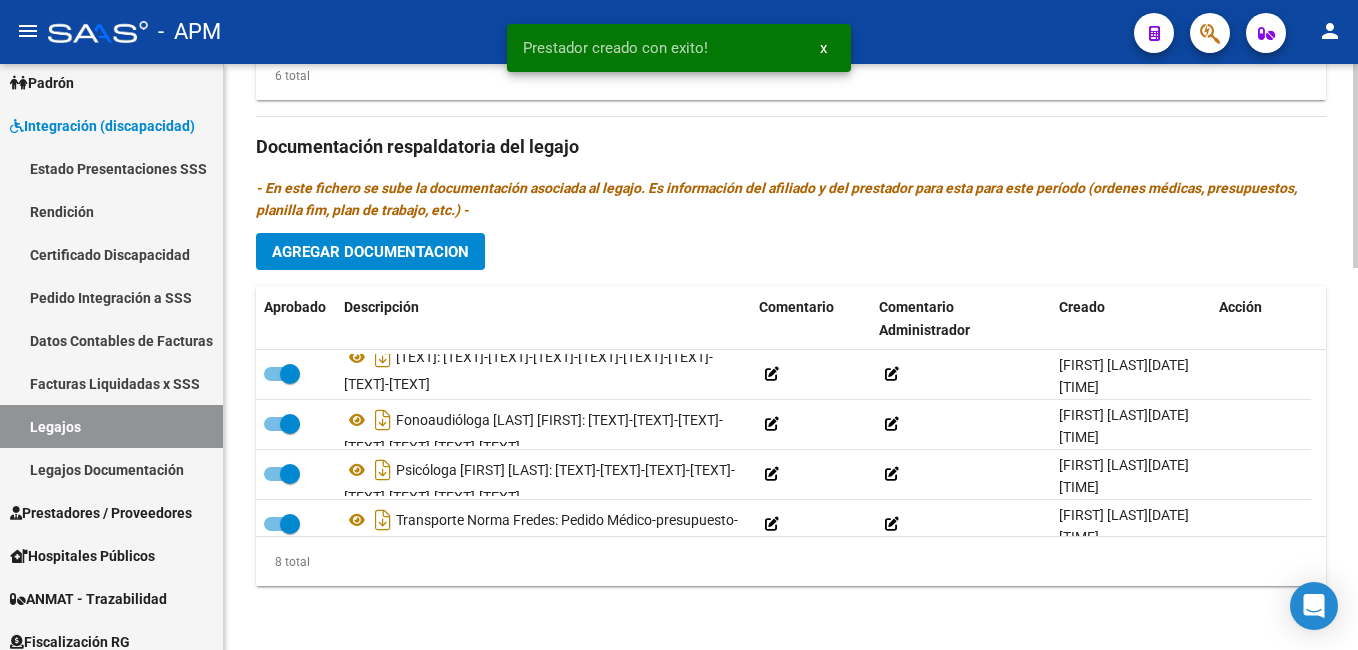 click on "Agregar Documentacion" 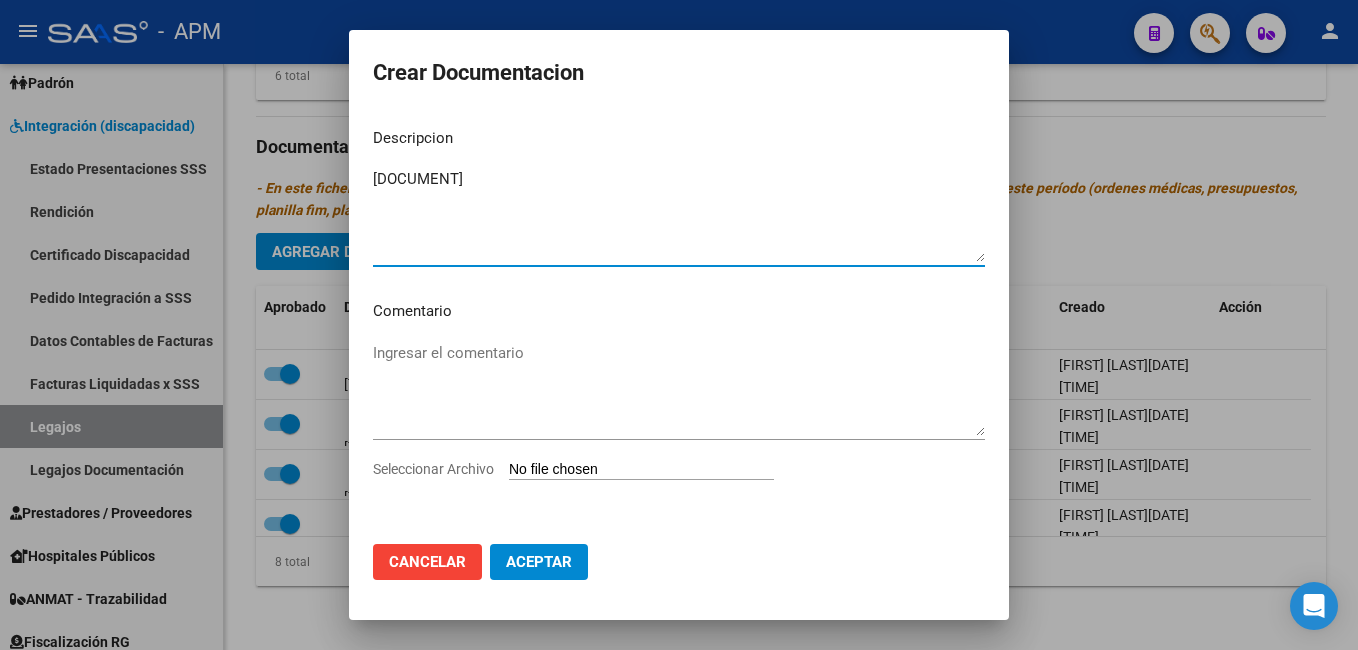 click on "[DOCUMENT]" at bounding box center (679, 215) 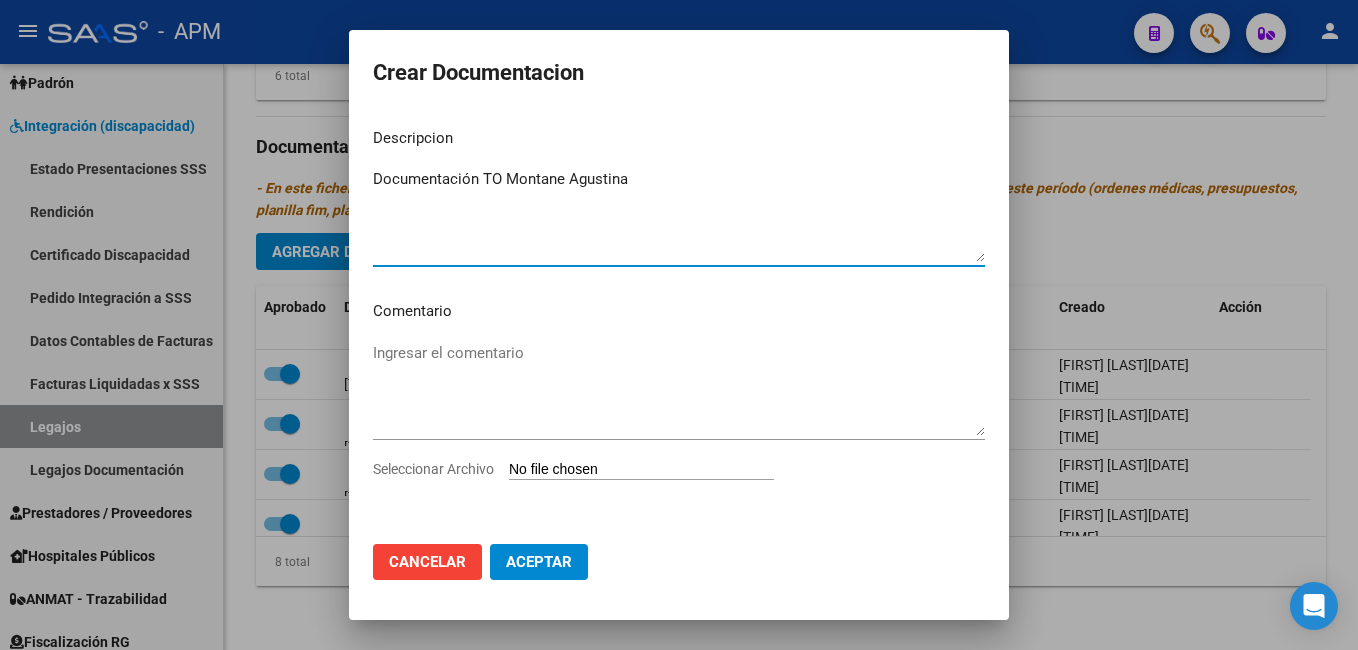 click on "Documentación TO Montane Agustina" at bounding box center [679, 215] 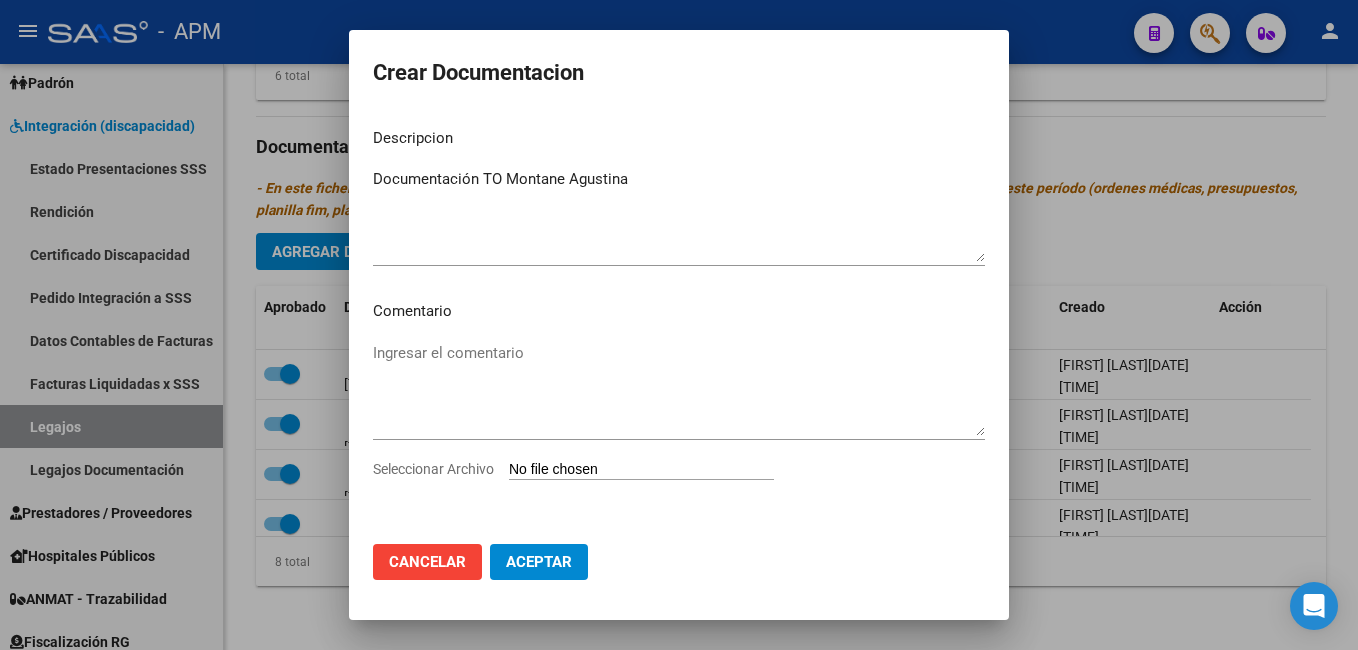 type on "C:\fakepath\[DOCUMENT]" 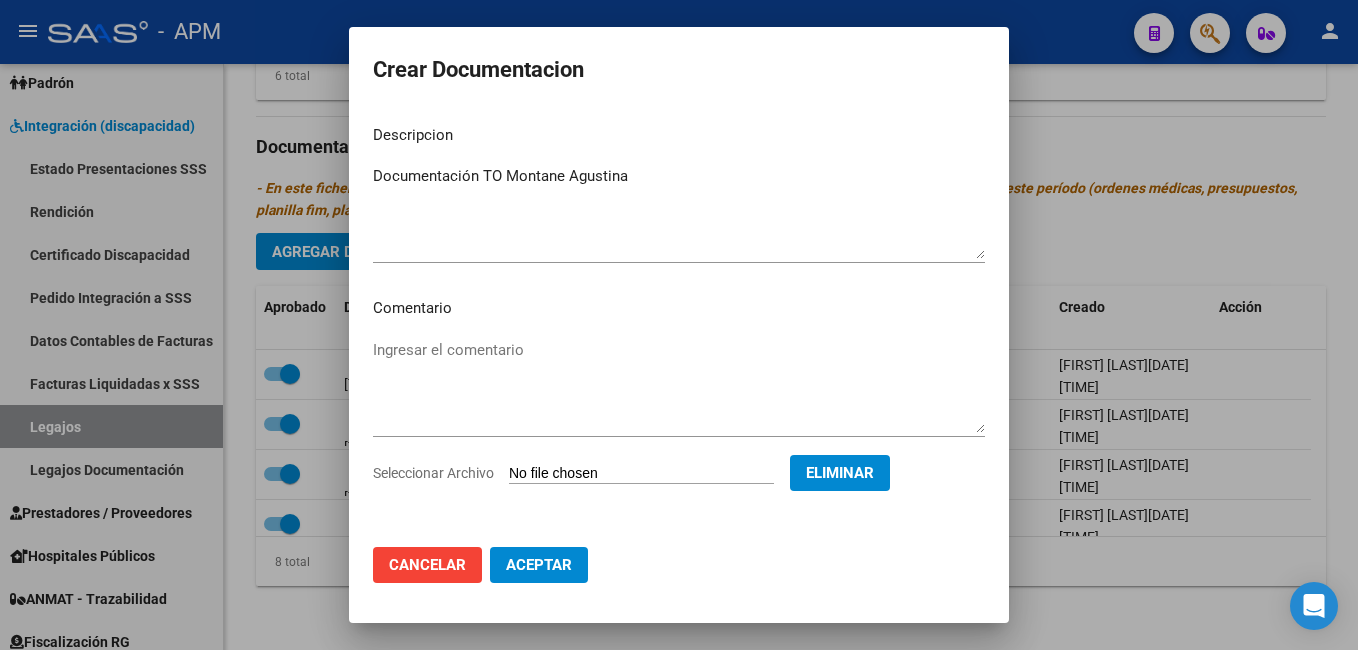 click on "Aceptar" 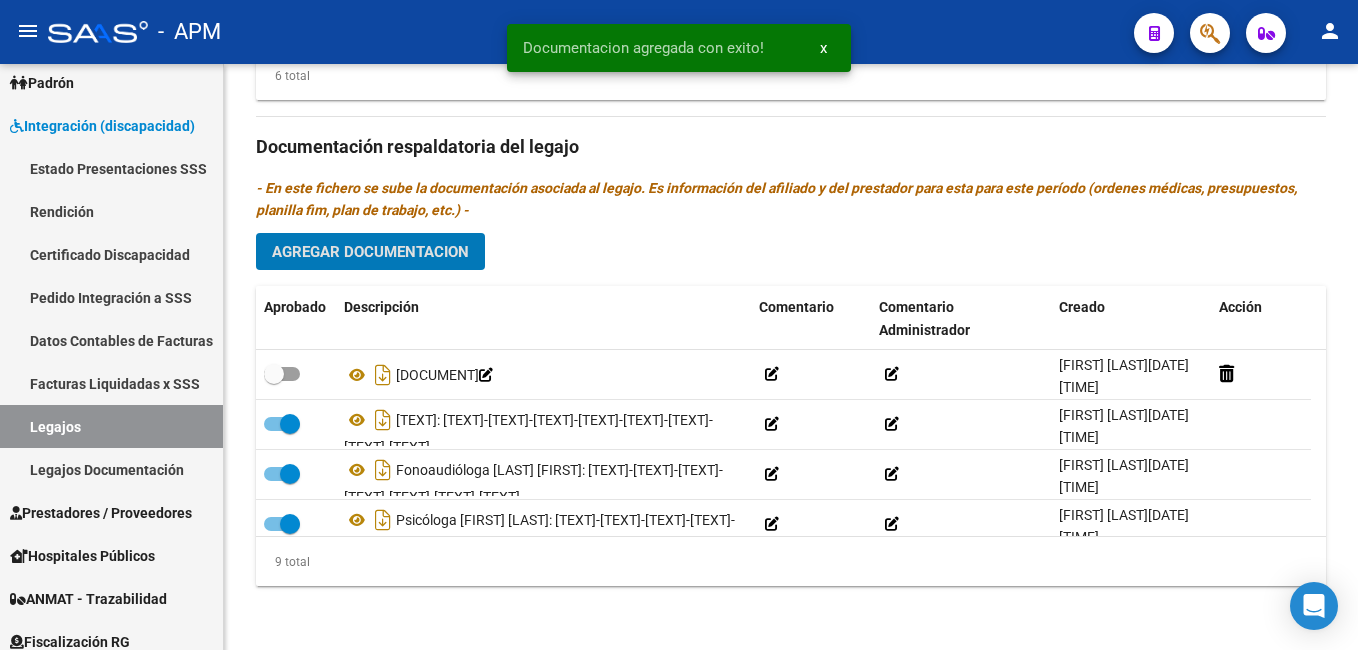 scroll, scrollTop: 0, scrollLeft: 0, axis: both 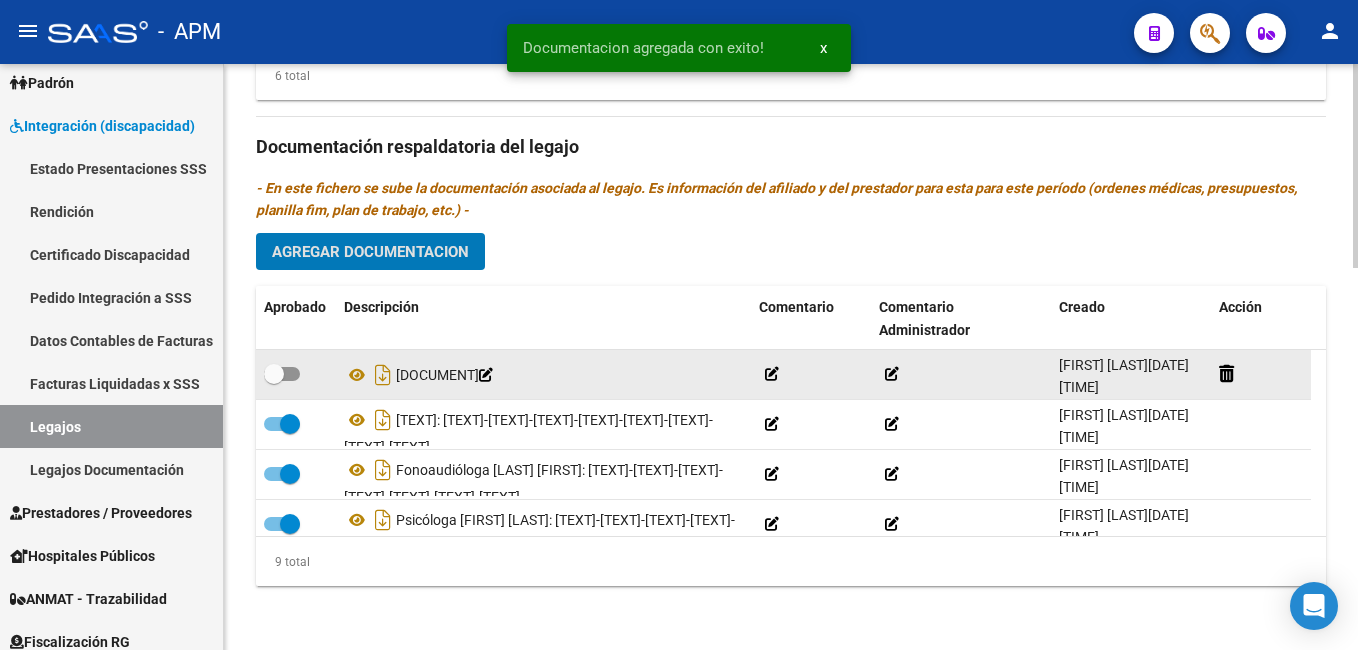 click at bounding box center (282, 374) 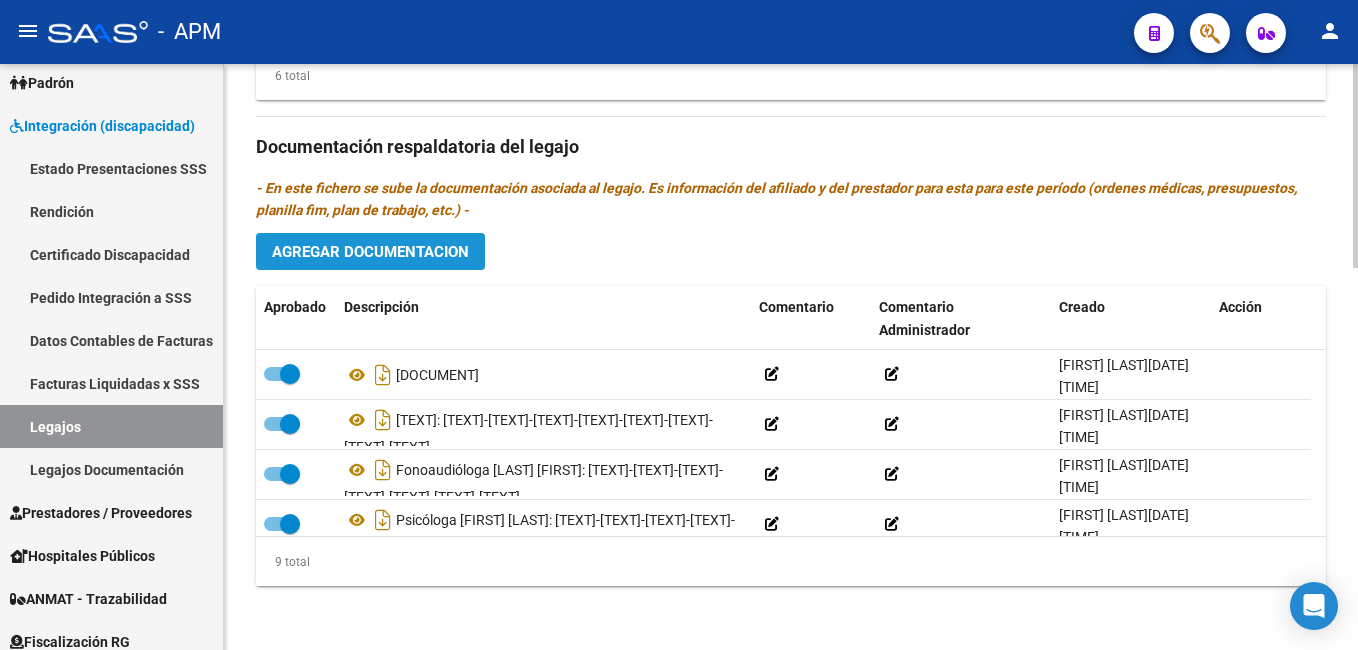 click on "Agregar Documentacion" 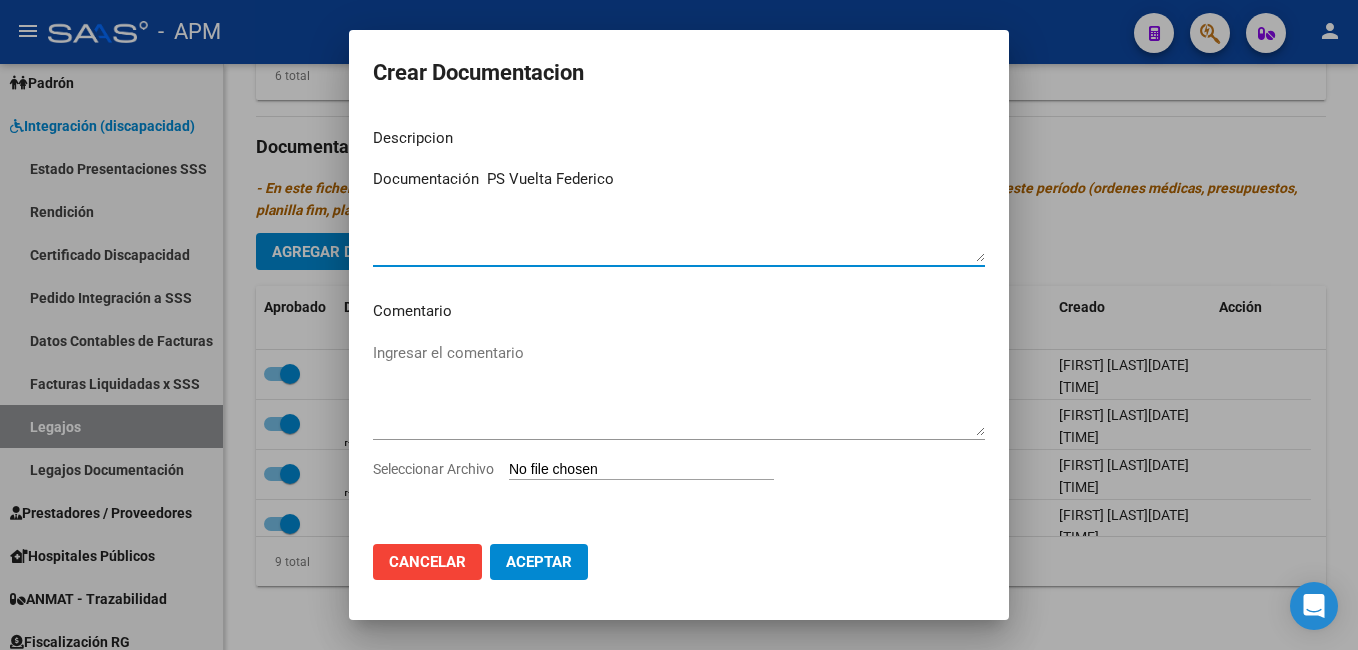 type on "Documentación  PS Vuelta Federico" 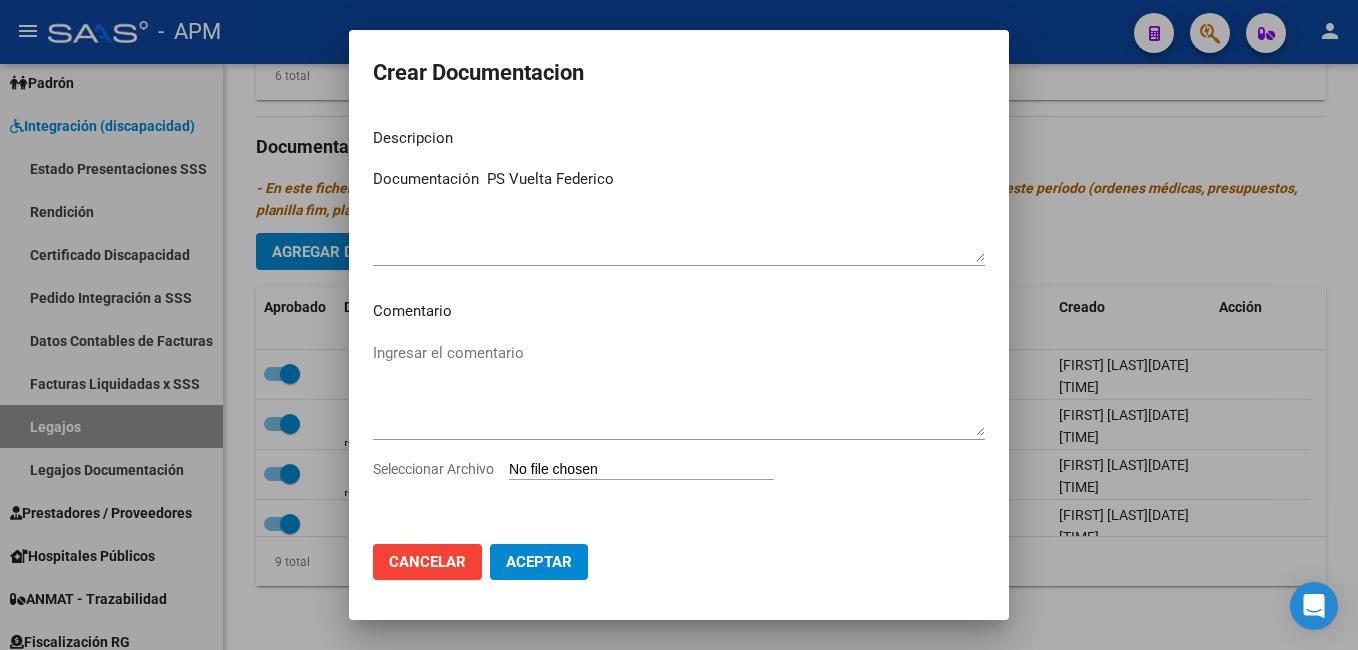 click on "Ingresar el comentario" at bounding box center [679, 398] 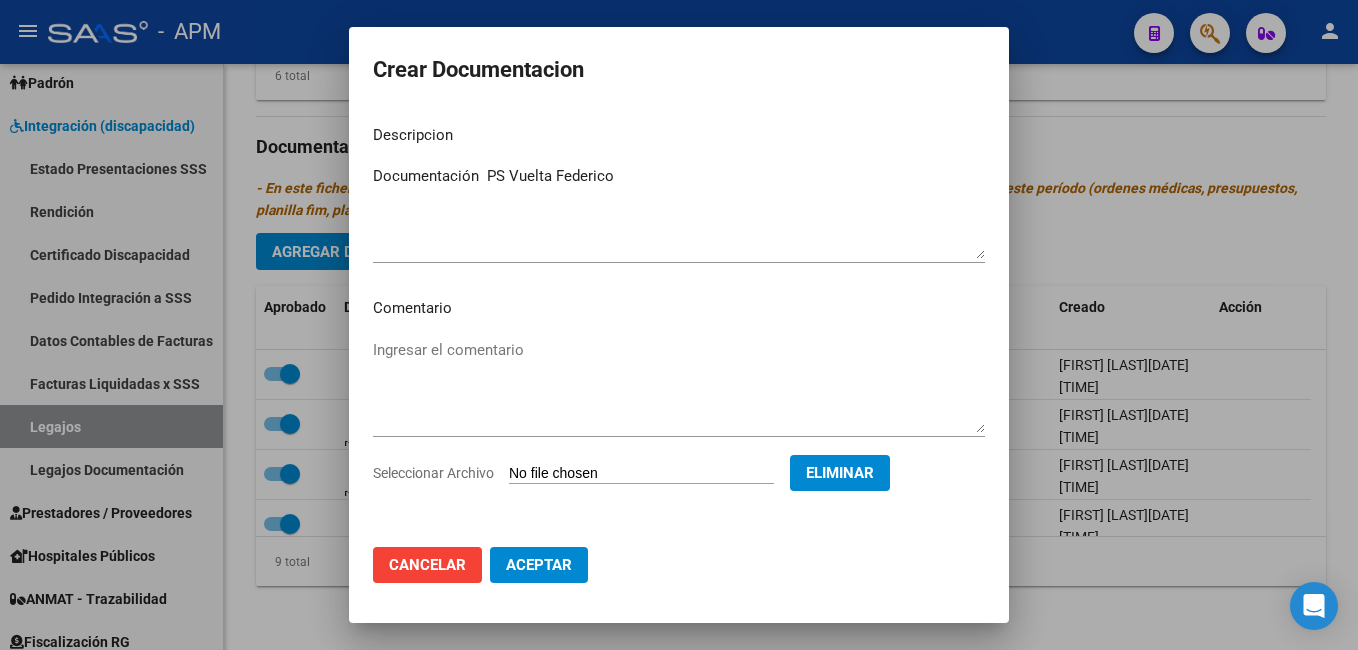 click on "Aceptar" 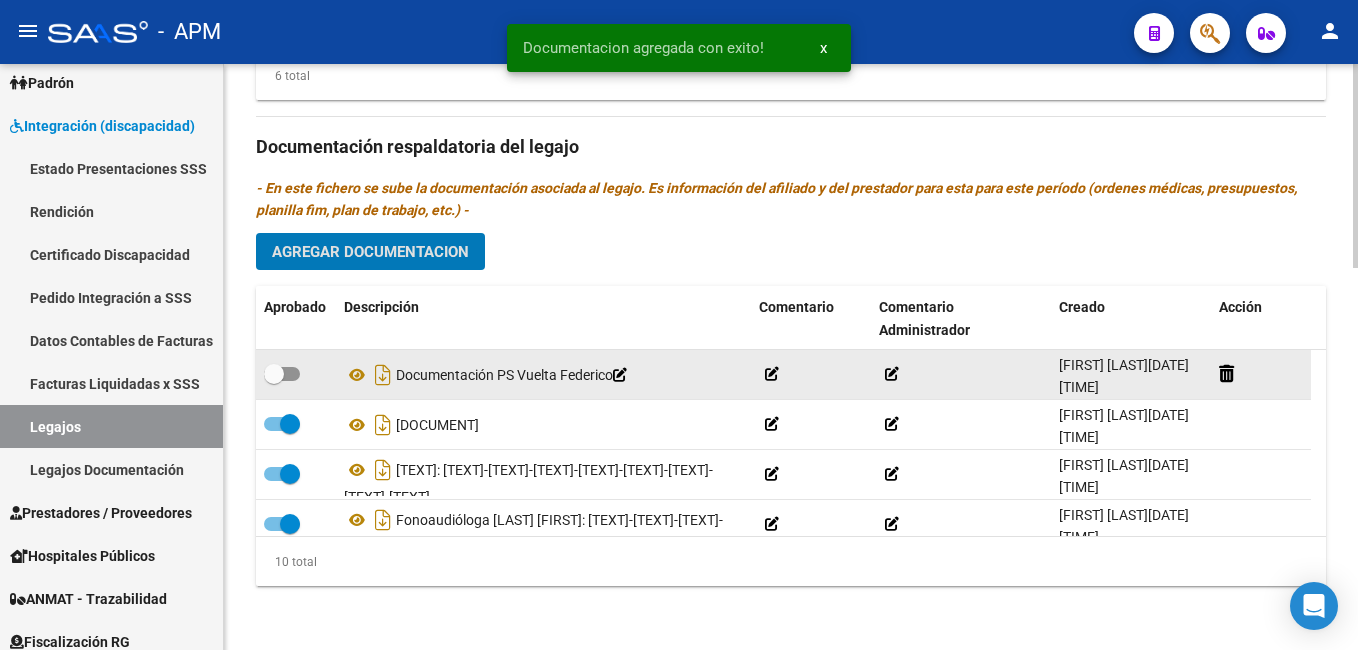 click at bounding box center (282, 374) 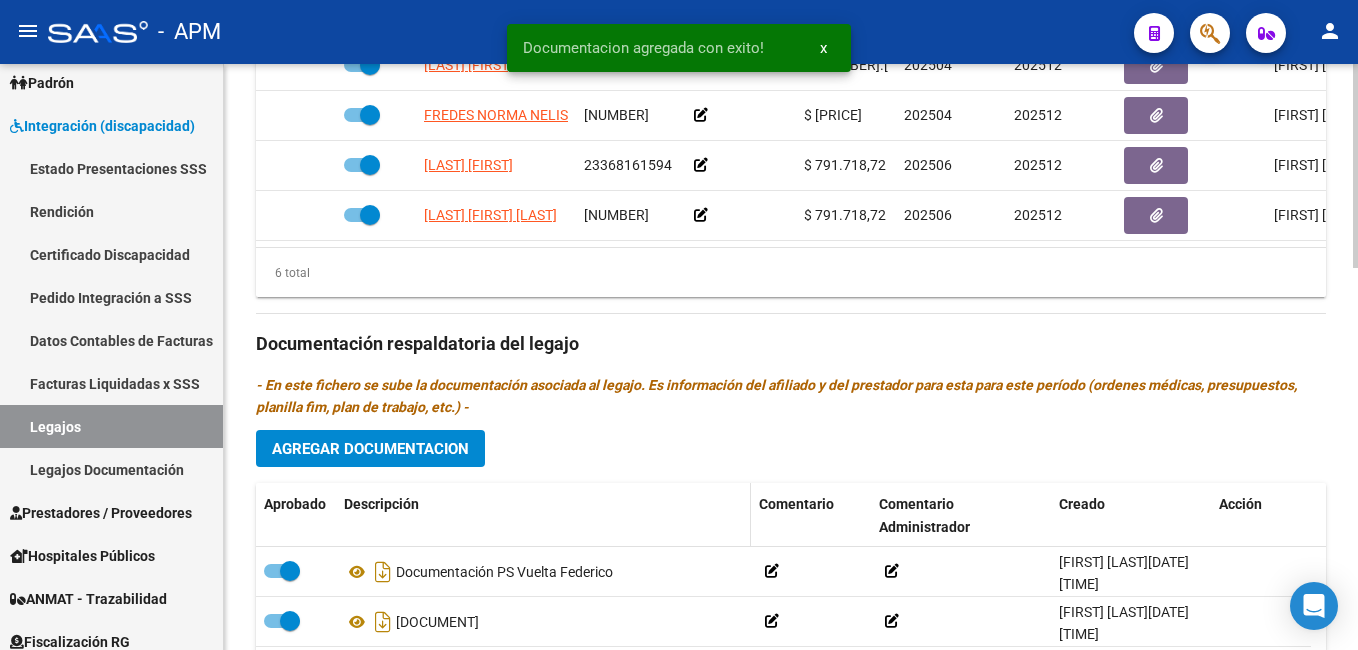 scroll, scrollTop: 898, scrollLeft: 0, axis: vertical 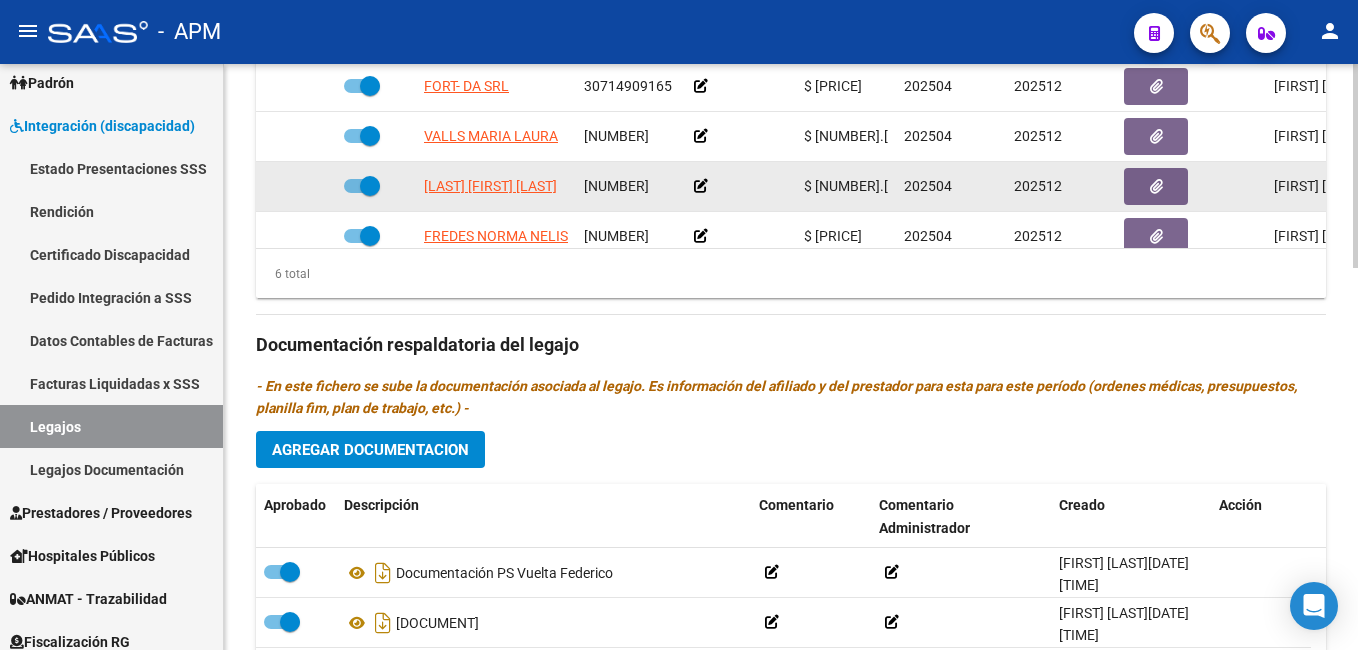 click at bounding box center (362, 186) 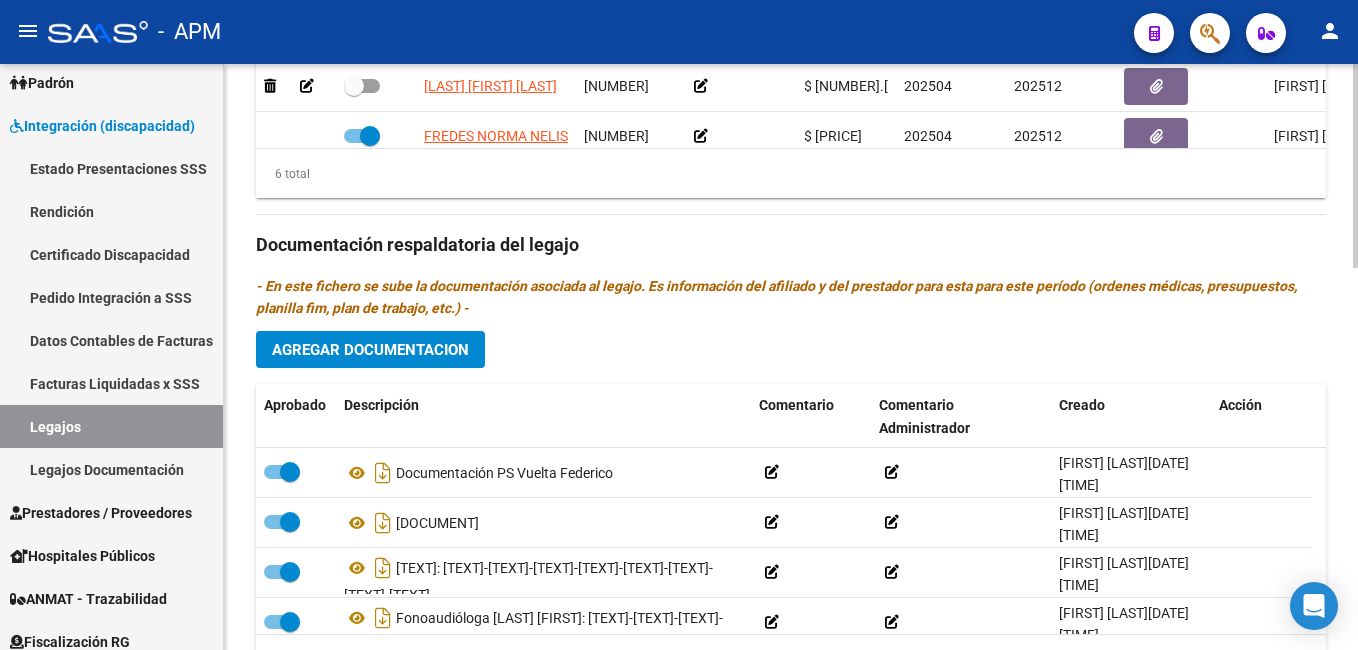 scroll, scrollTop: 798, scrollLeft: 0, axis: vertical 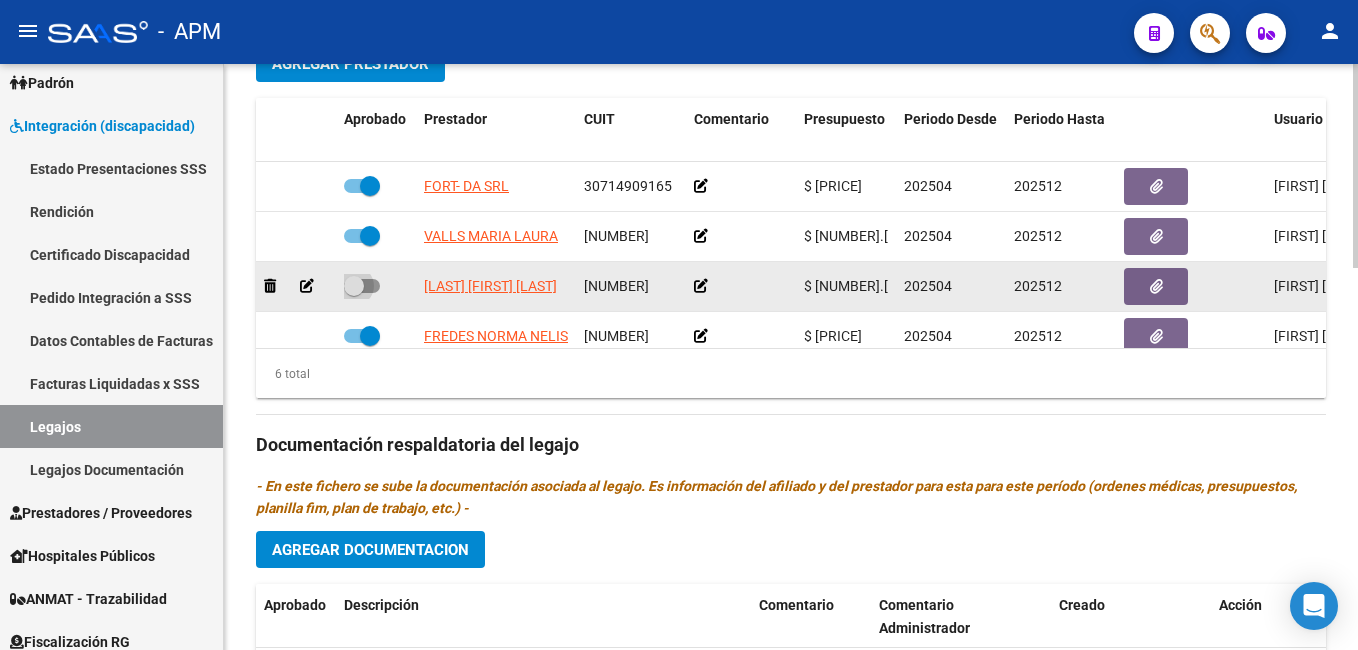 click at bounding box center (362, 286) 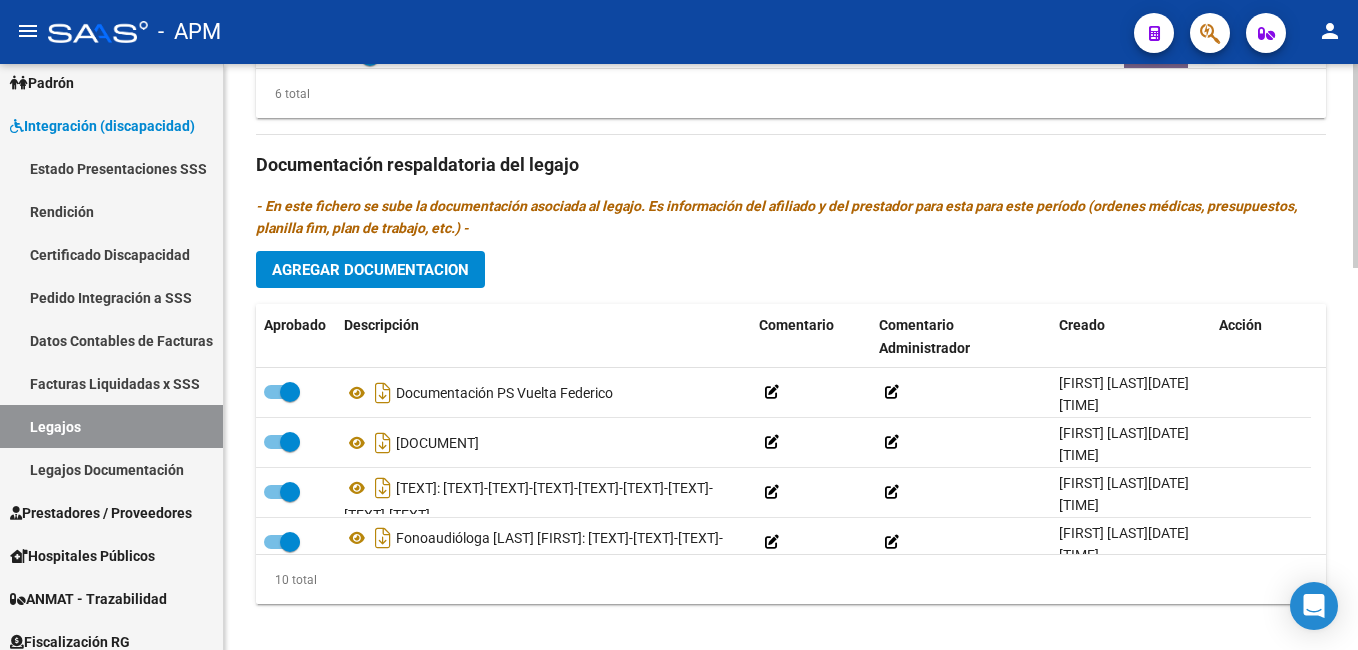 scroll, scrollTop: 1098, scrollLeft: 0, axis: vertical 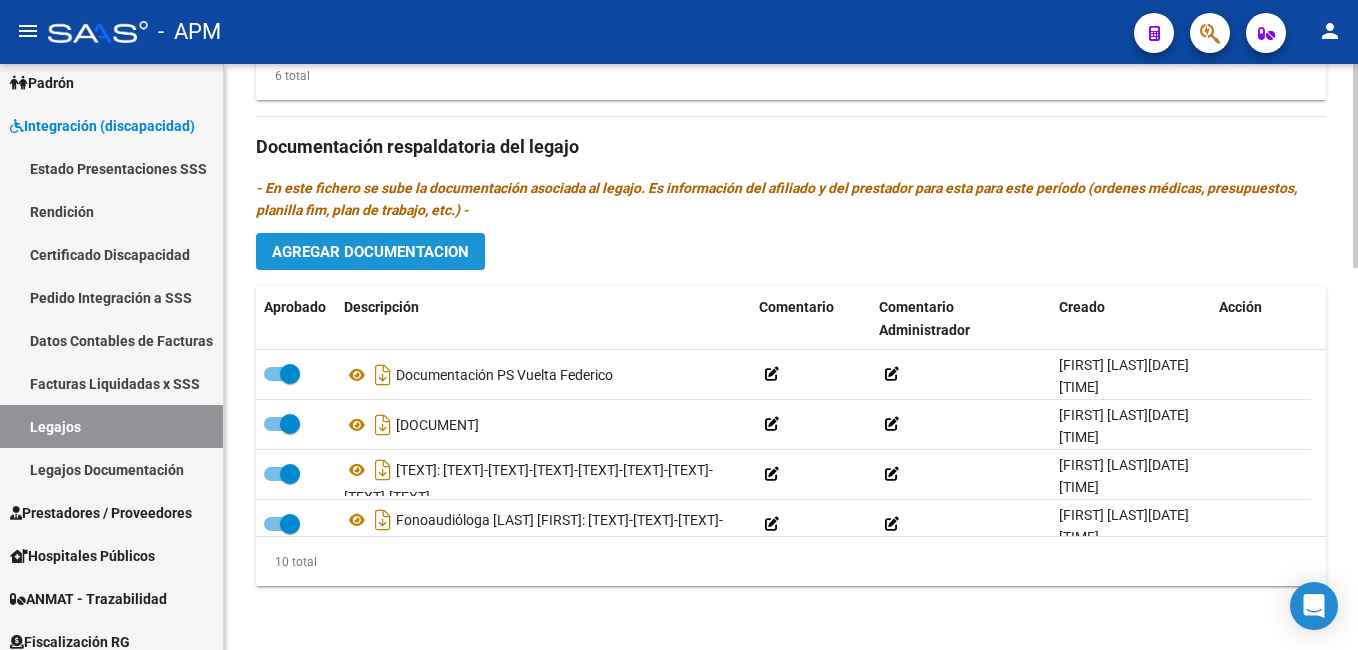 click on "Agregar Documentacion" 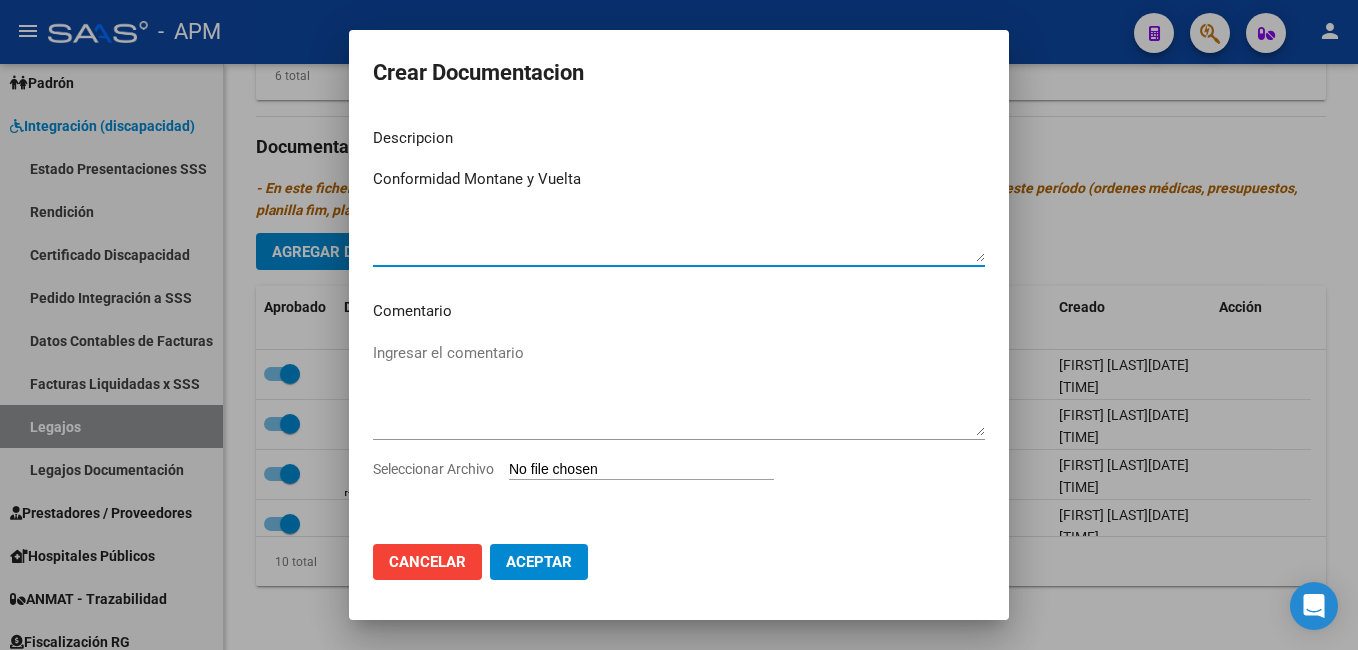 type on "Conformidad Montane y Vuelta" 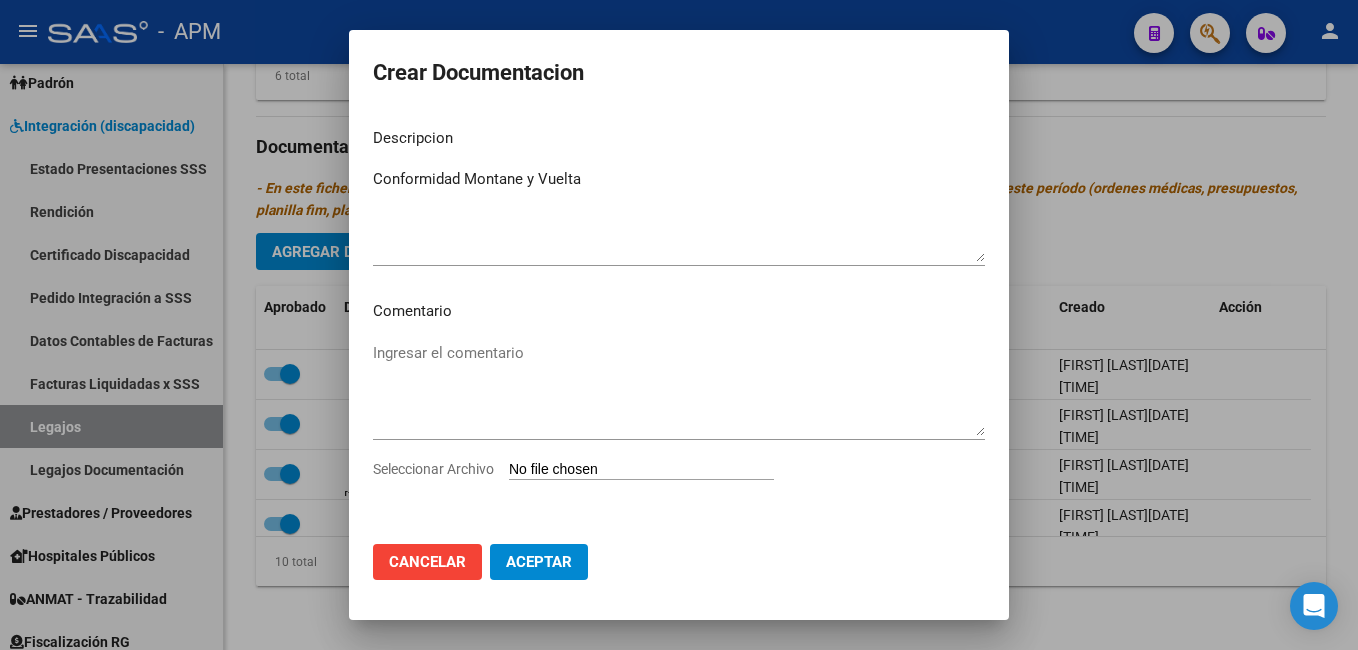 type on "C:\fakepath\[TEXT].pdf" 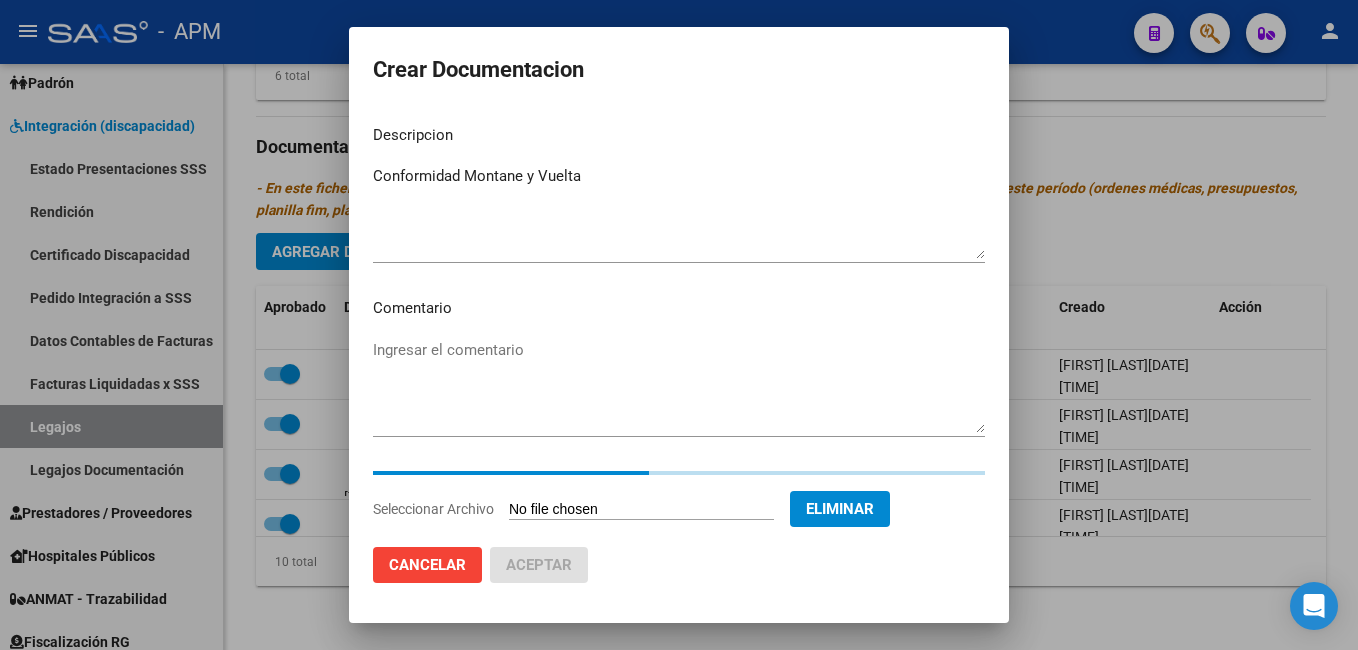 click on "Conformidad Montane y Vuelta" at bounding box center [679, 212] 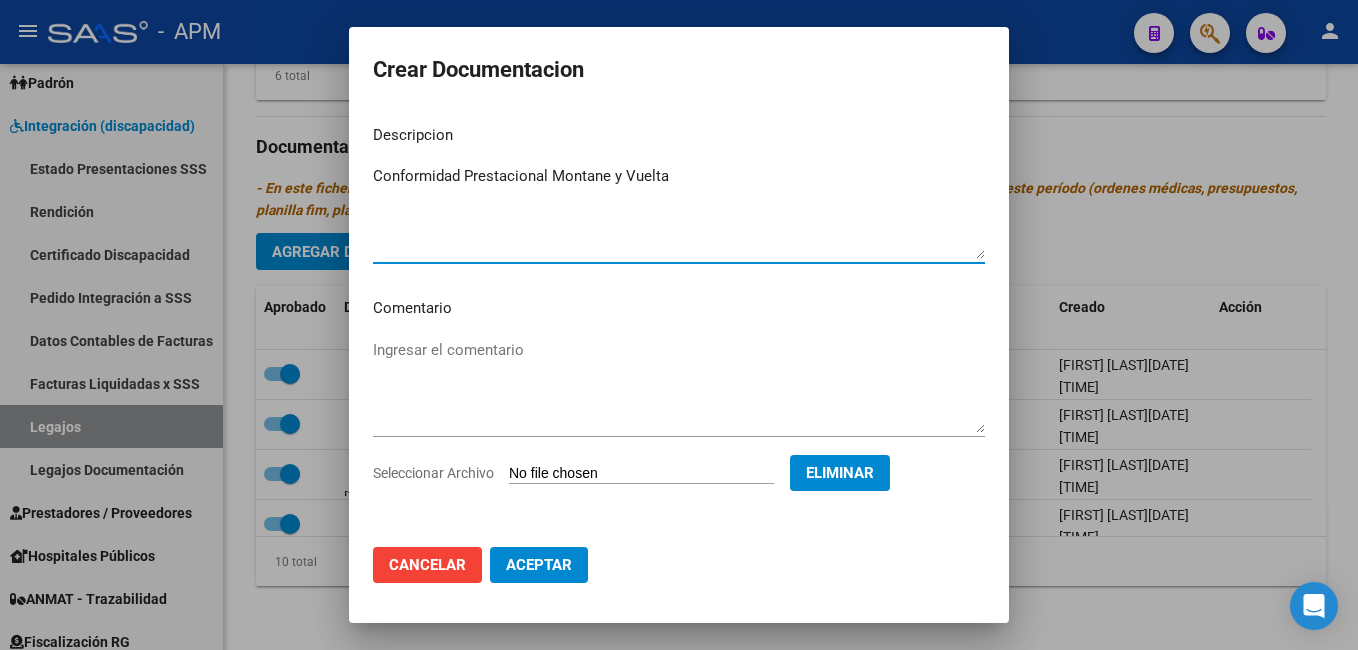 type on "Conformidad Prestacional Montane y Vuelta" 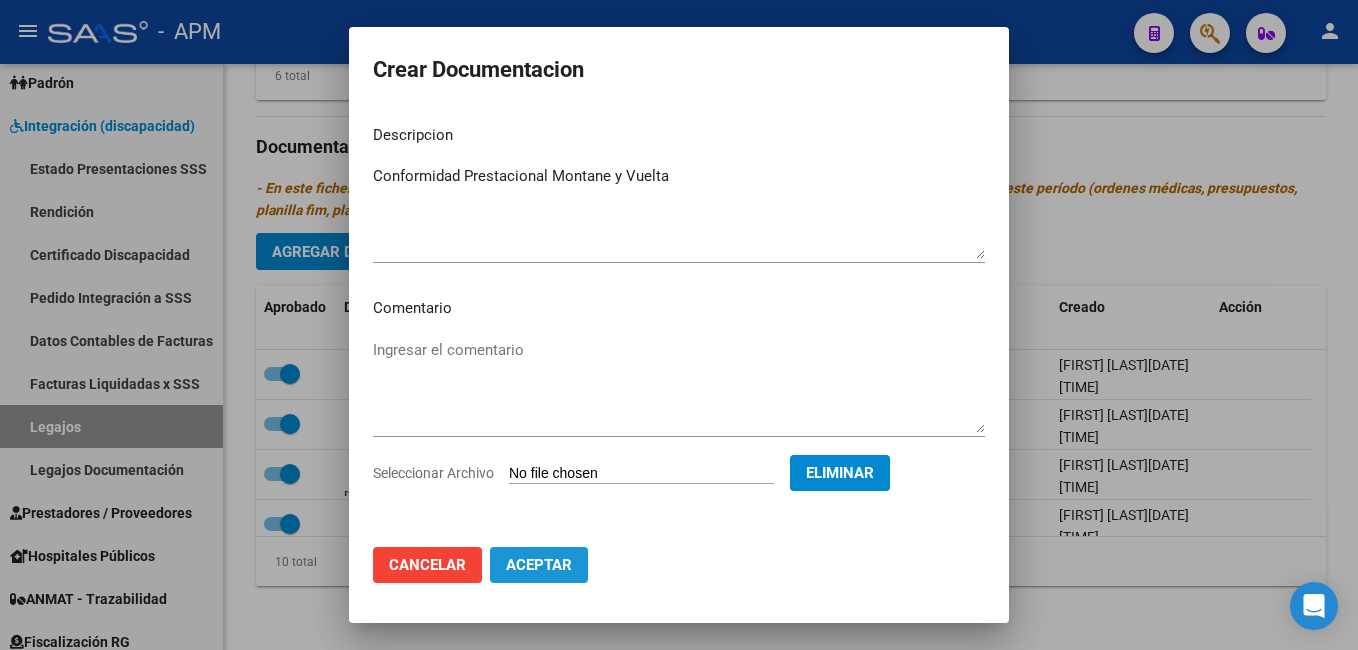 click on "Aceptar" 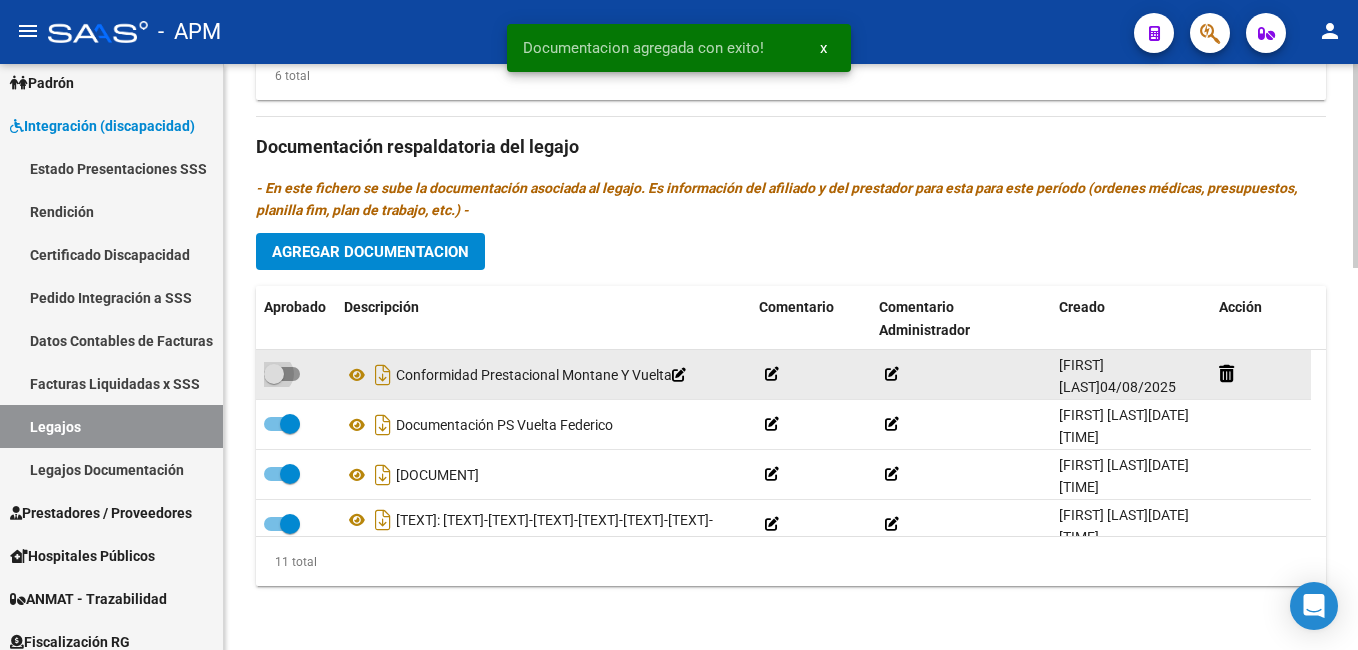 click at bounding box center (282, 374) 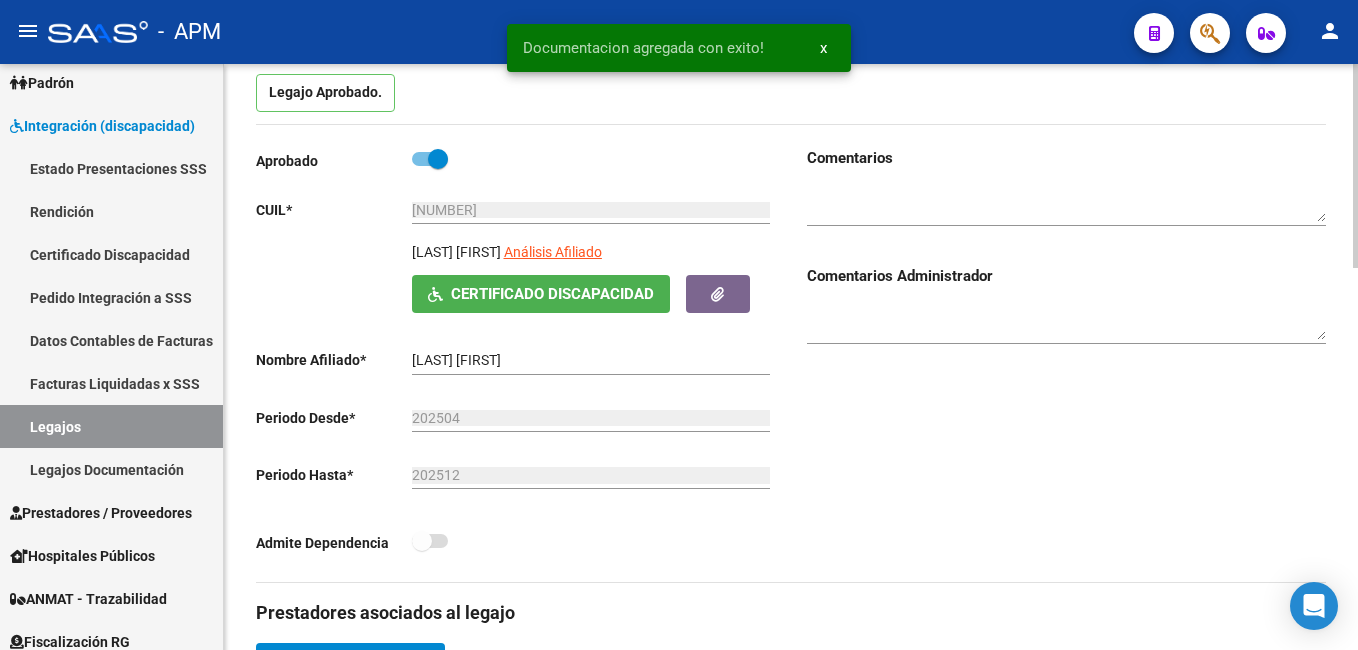 scroll, scrollTop: 0, scrollLeft: 0, axis: both 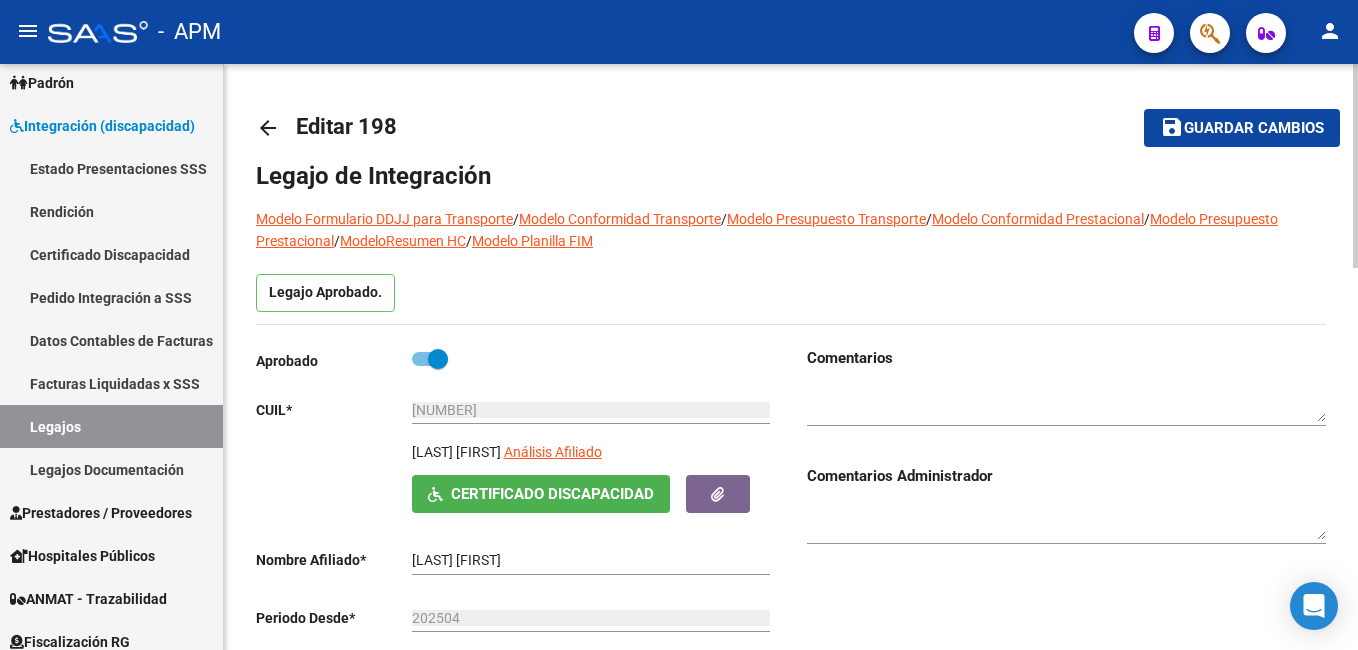 click on "Guardar cambios" 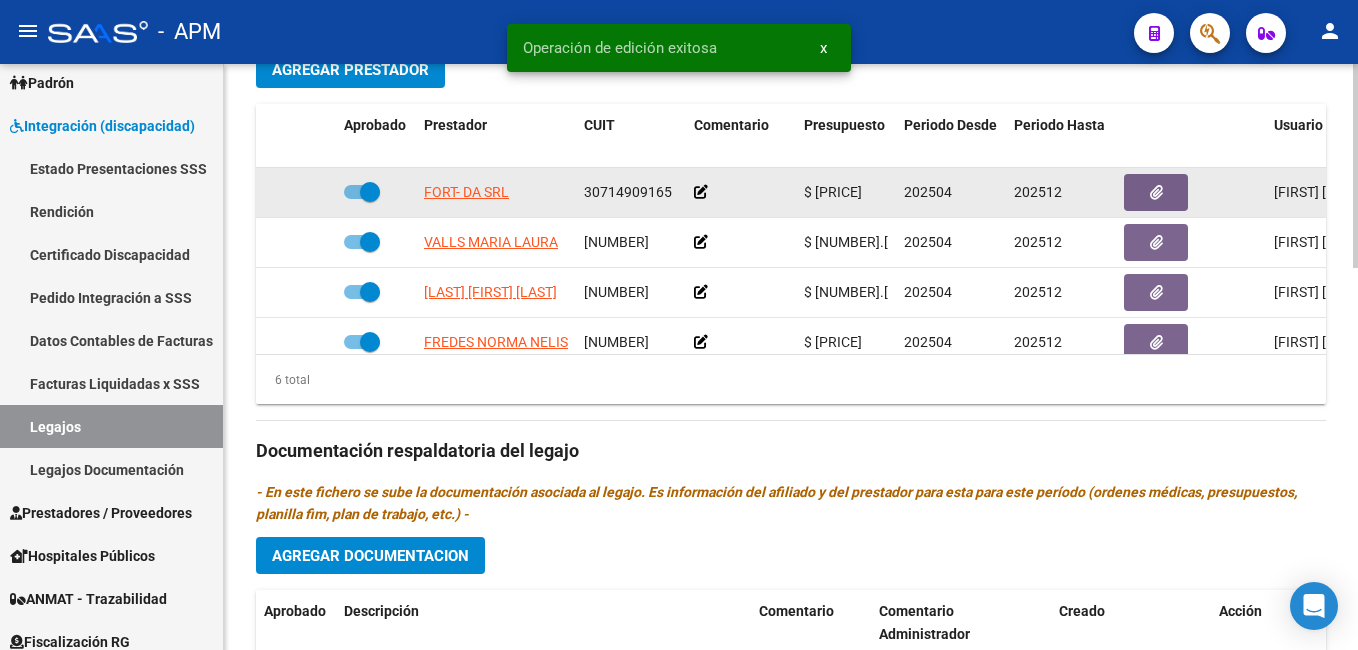 scroll, scrollTop: 1098, scrollLeft: 0, axis: vertical 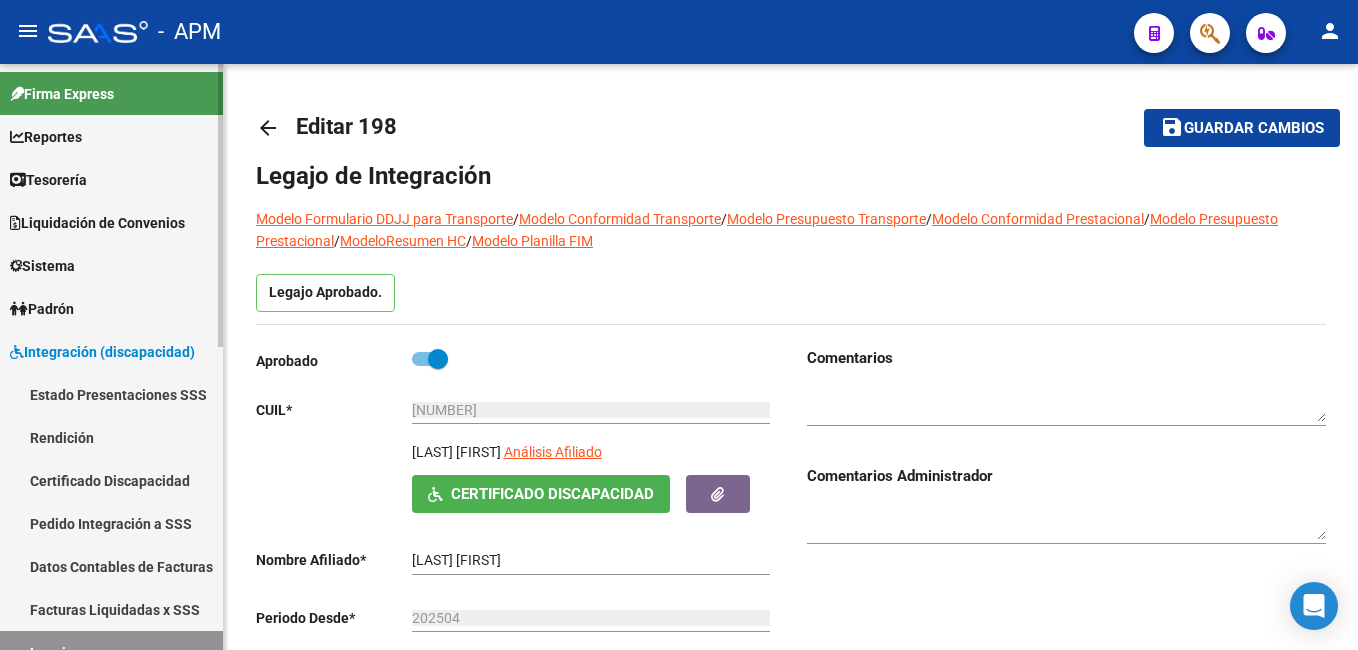 click on "Estado Presentaciones SSS" at bounding box center (111, 394) 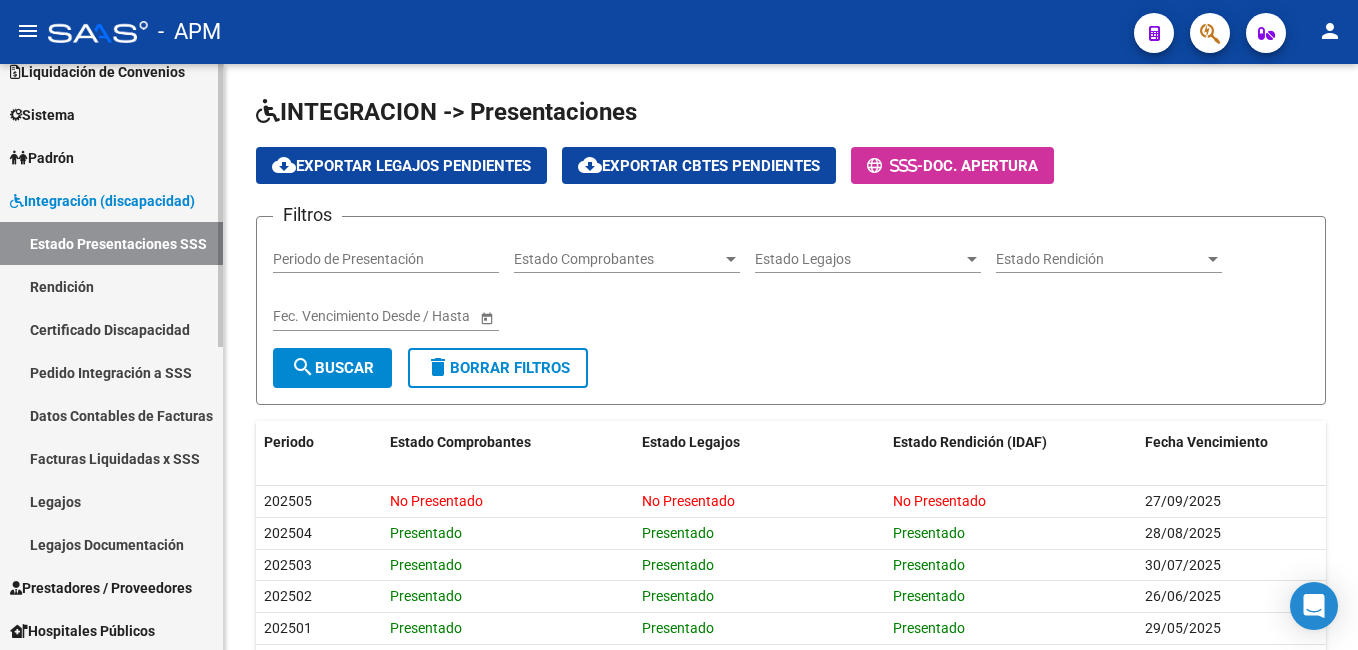 scroll, scrollTop: 200, scrollLeft: 0, axis: vertical 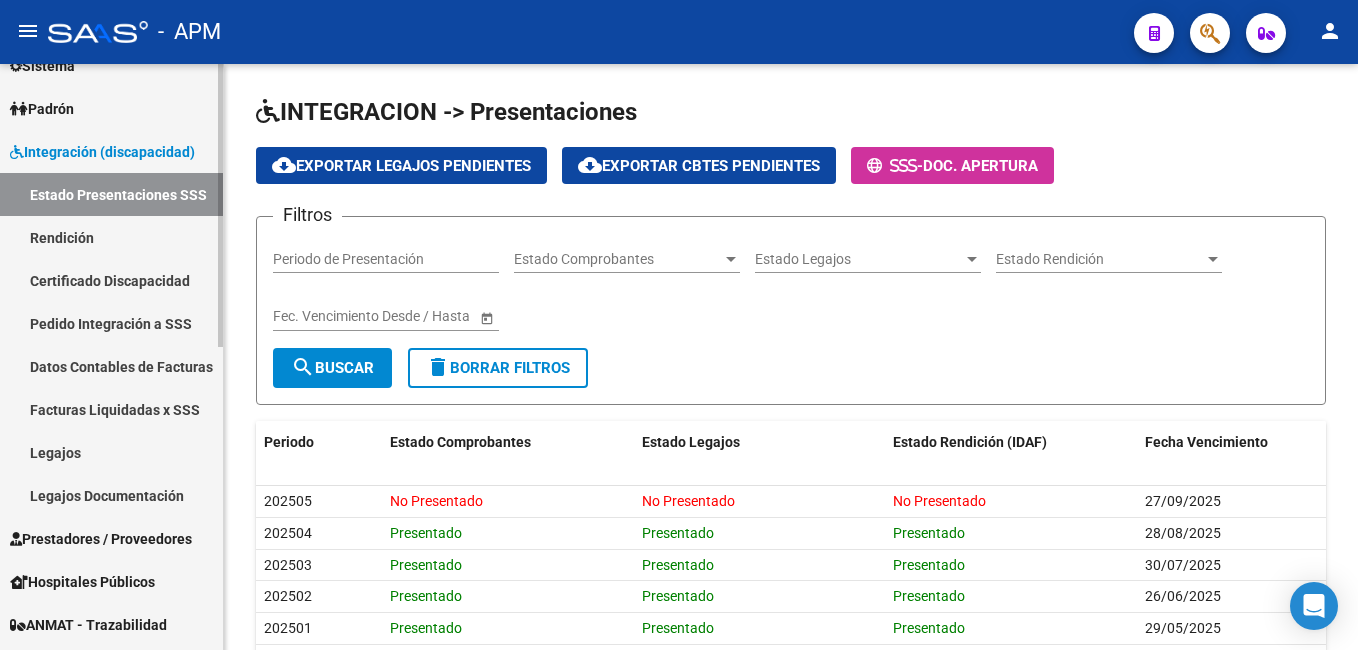 click on "Legajos" at bounding box center (111, 452) 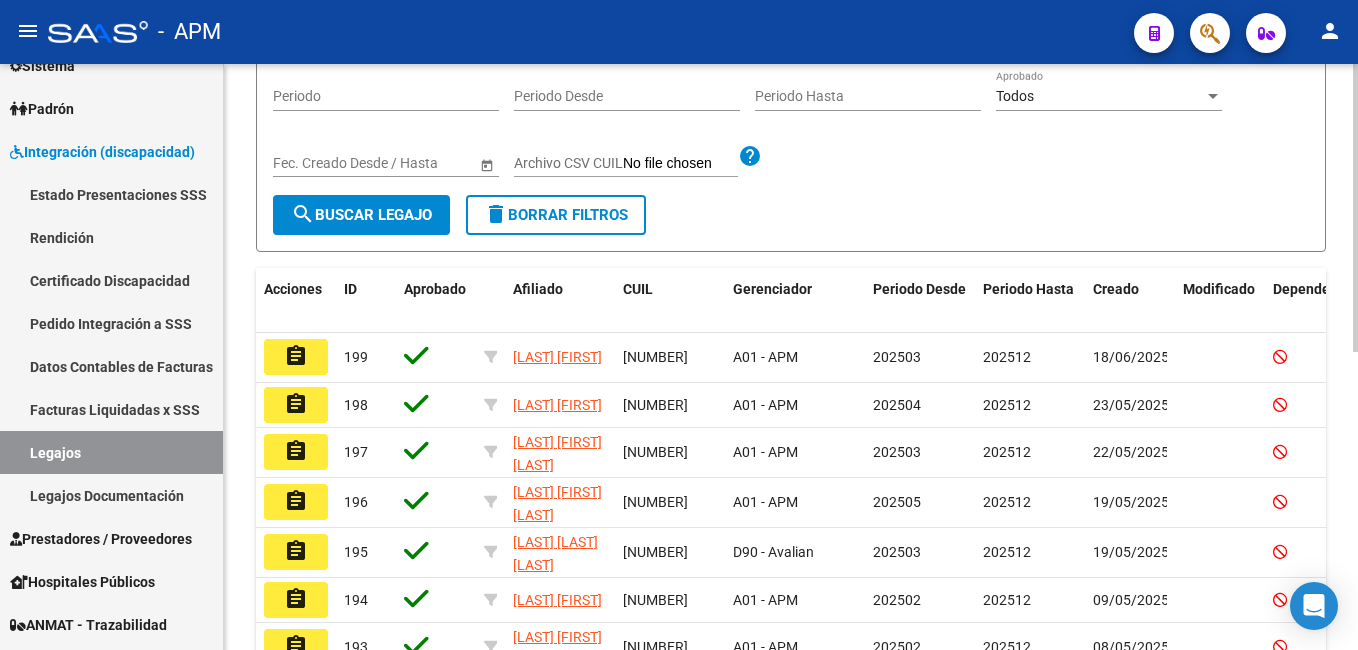 scroll, scrollTop: 300, scrollLeft: 0, axis: vertical 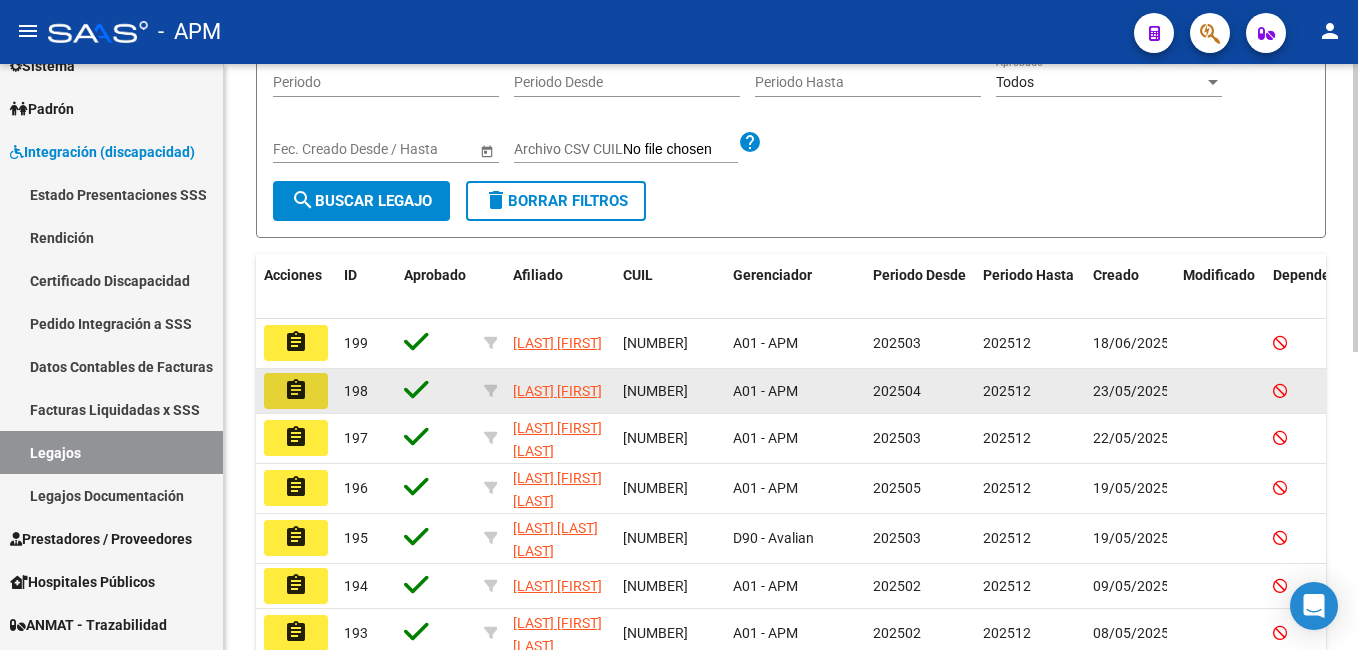 click on "assignment" 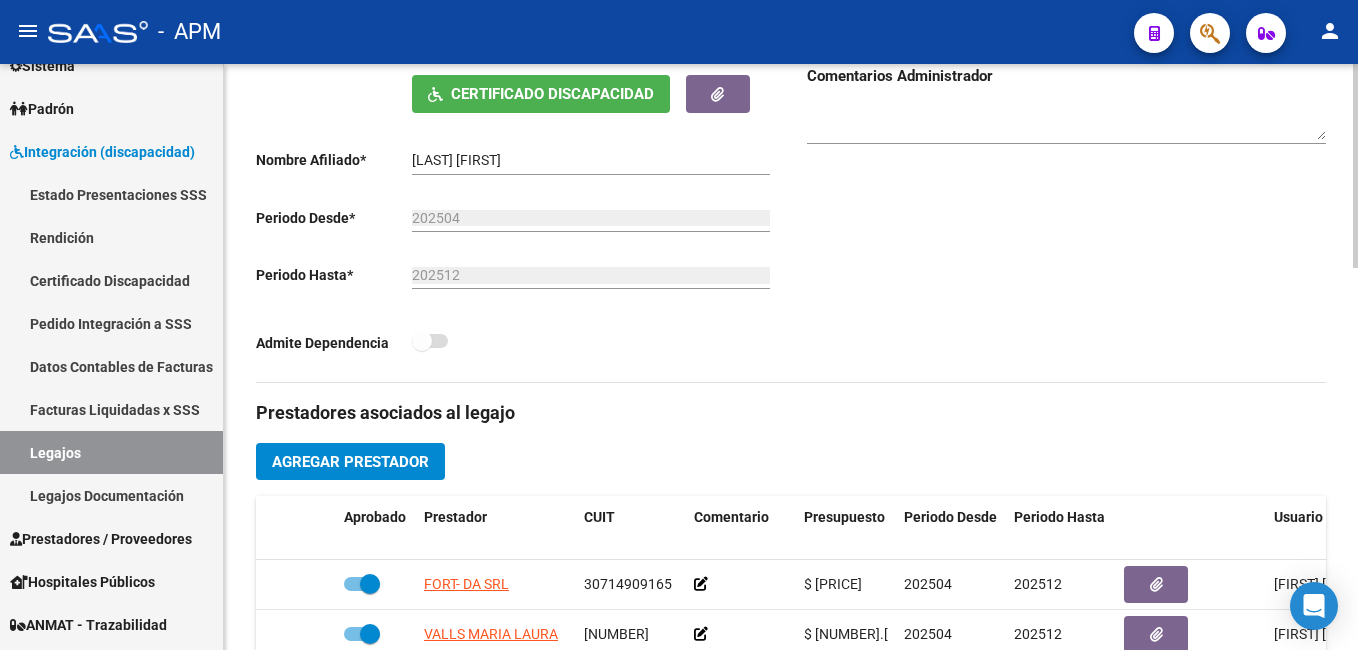scroll, scrollTop: 0, scrollLeft: 0, axis: both 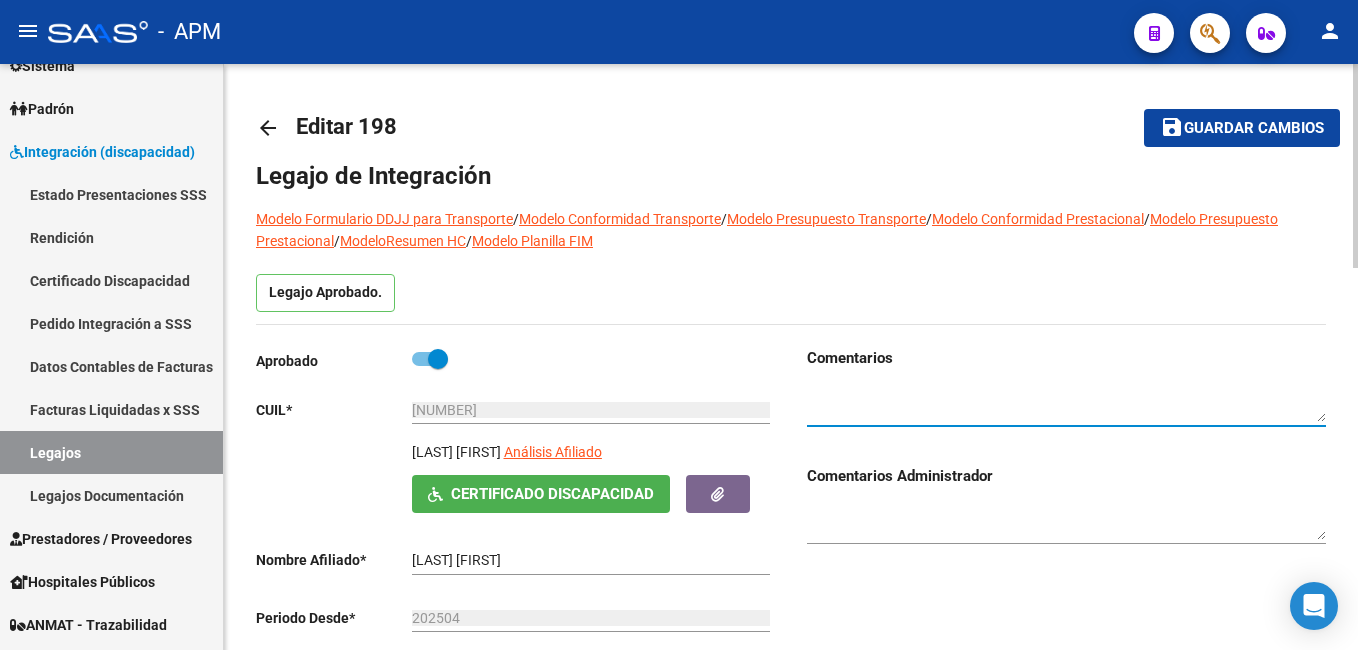 click at bounding box center [1066, 404] 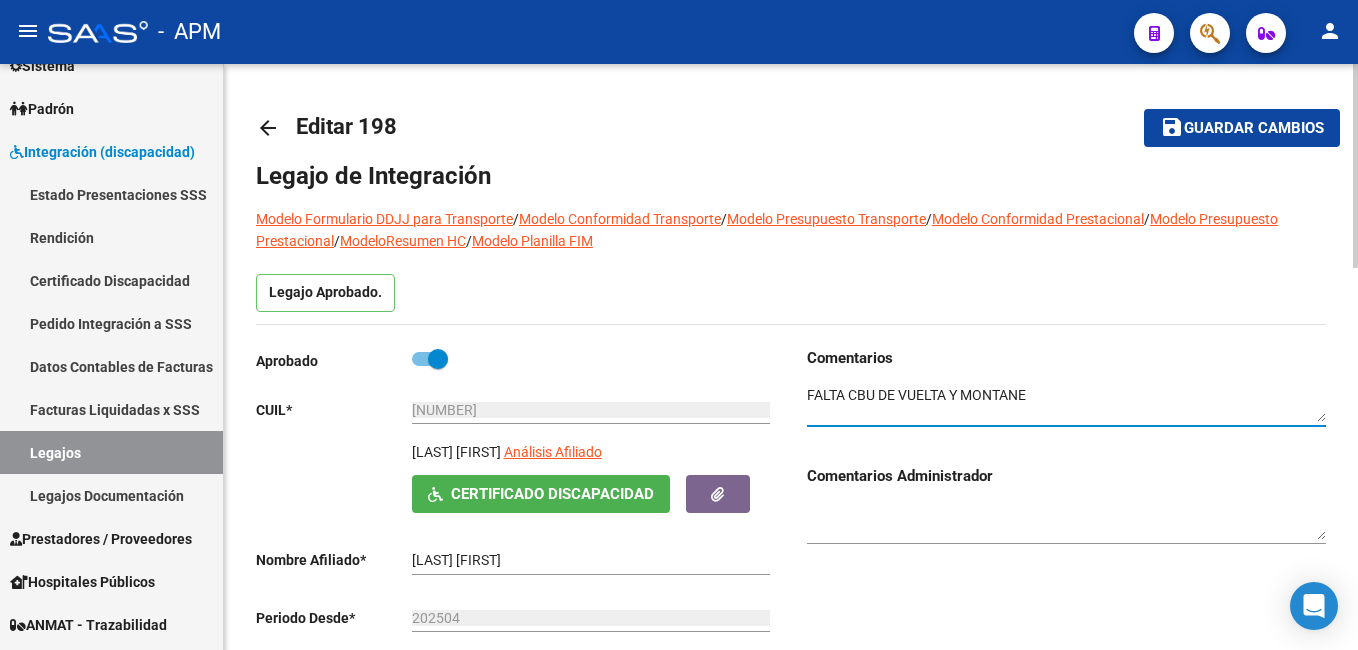 type on "FALTA CBU DE VUELTA Y MONTANE" 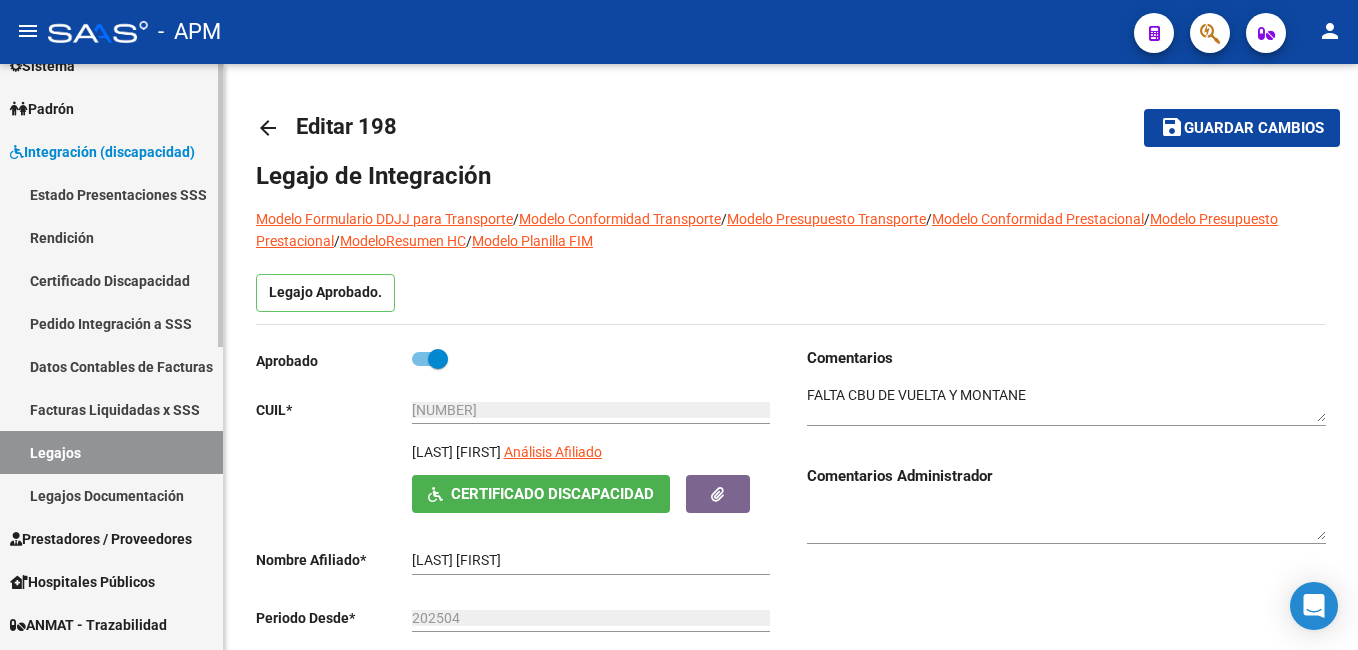 click on "Integración (discapacidad)" at bounding box center (102, 152) 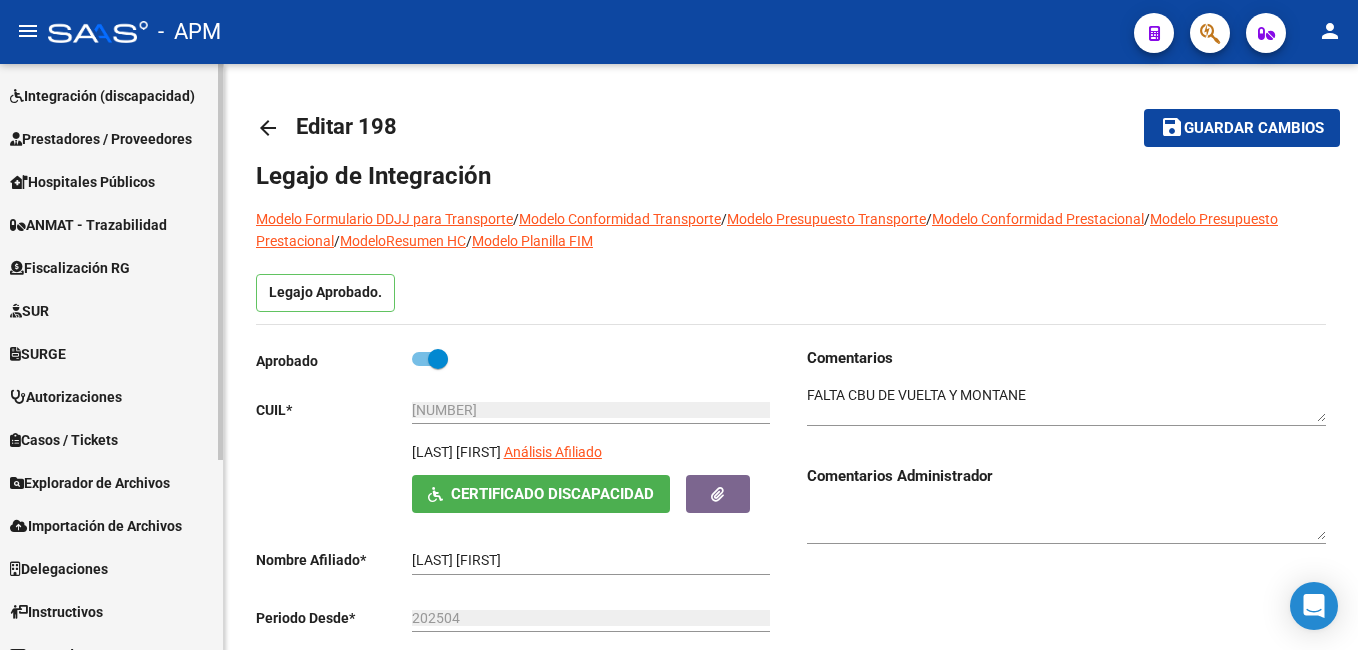 scroll, scrollTop: 282, scrollLeft: 0, axis: vertical 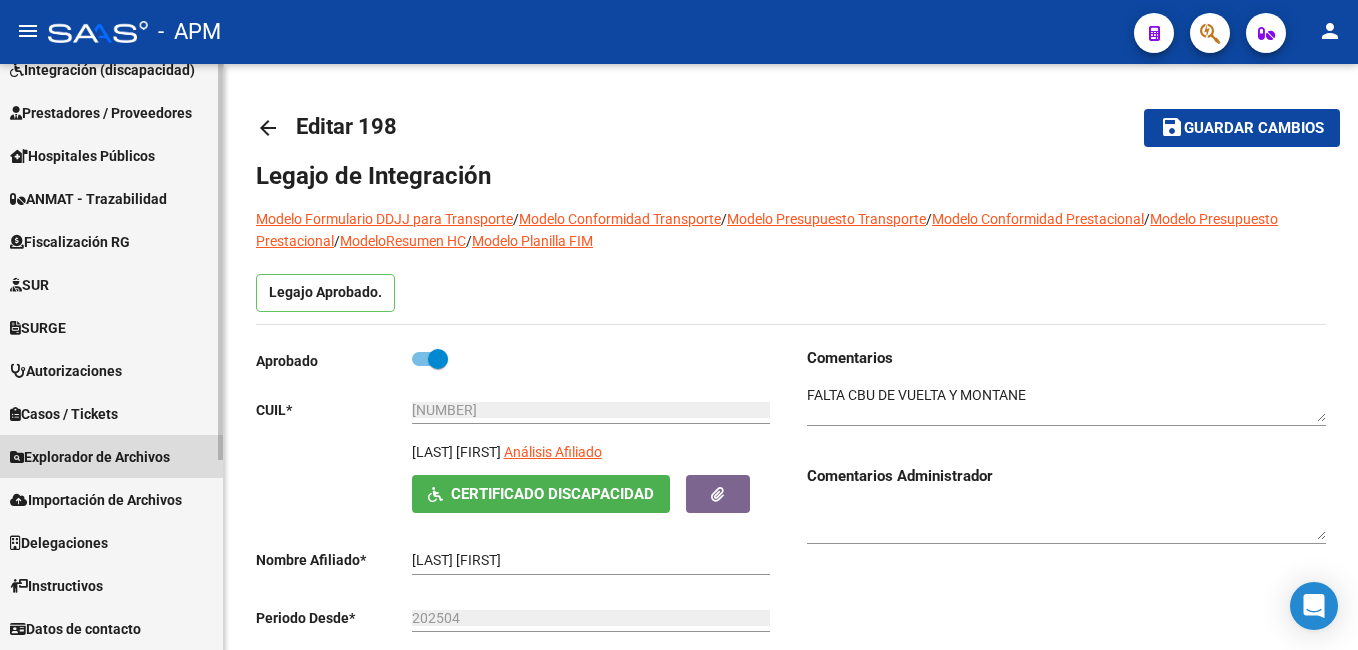 click on "Explorador de Archivos" at bounding box center [90, 457] 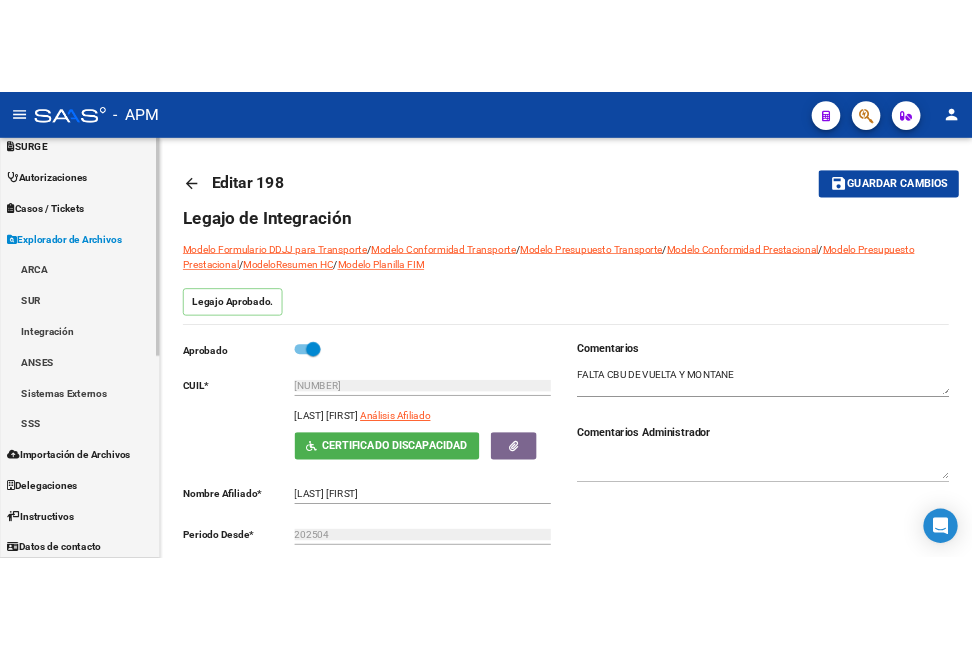 scroll, scrollTop: 540, scrollLeft: 0, axis: vertical 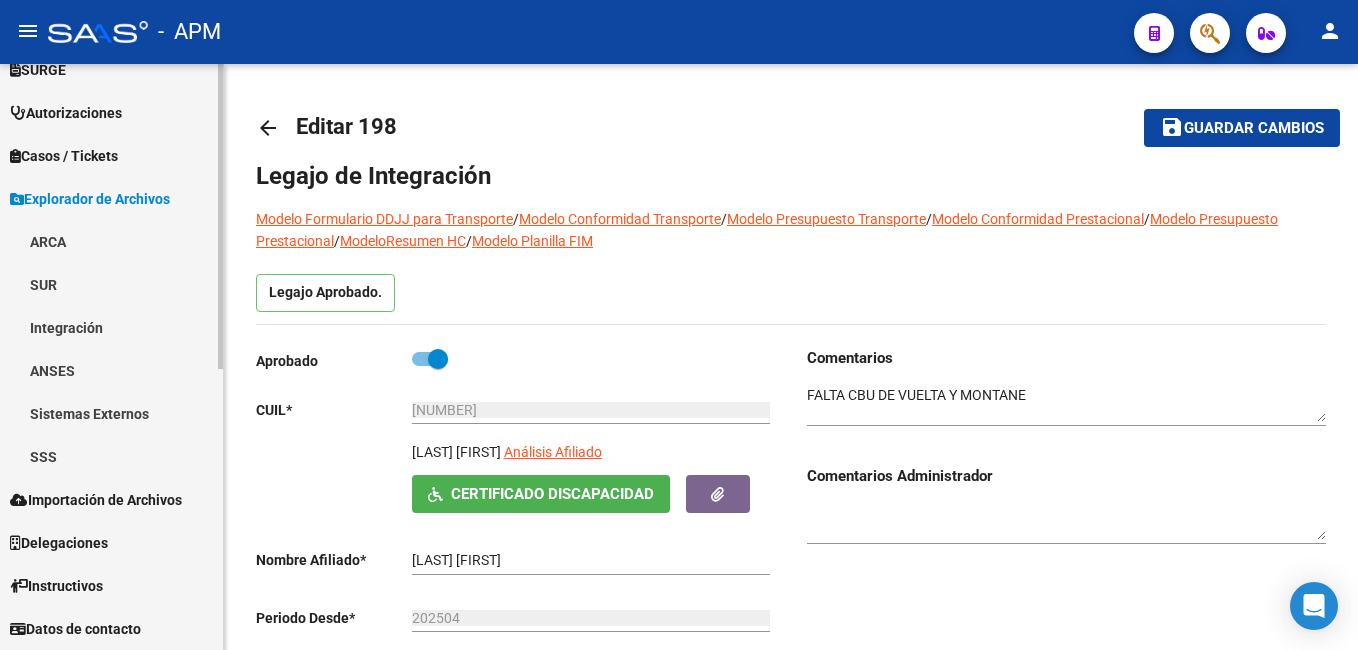 click on "ANSES" at bounding box center (111, 370) 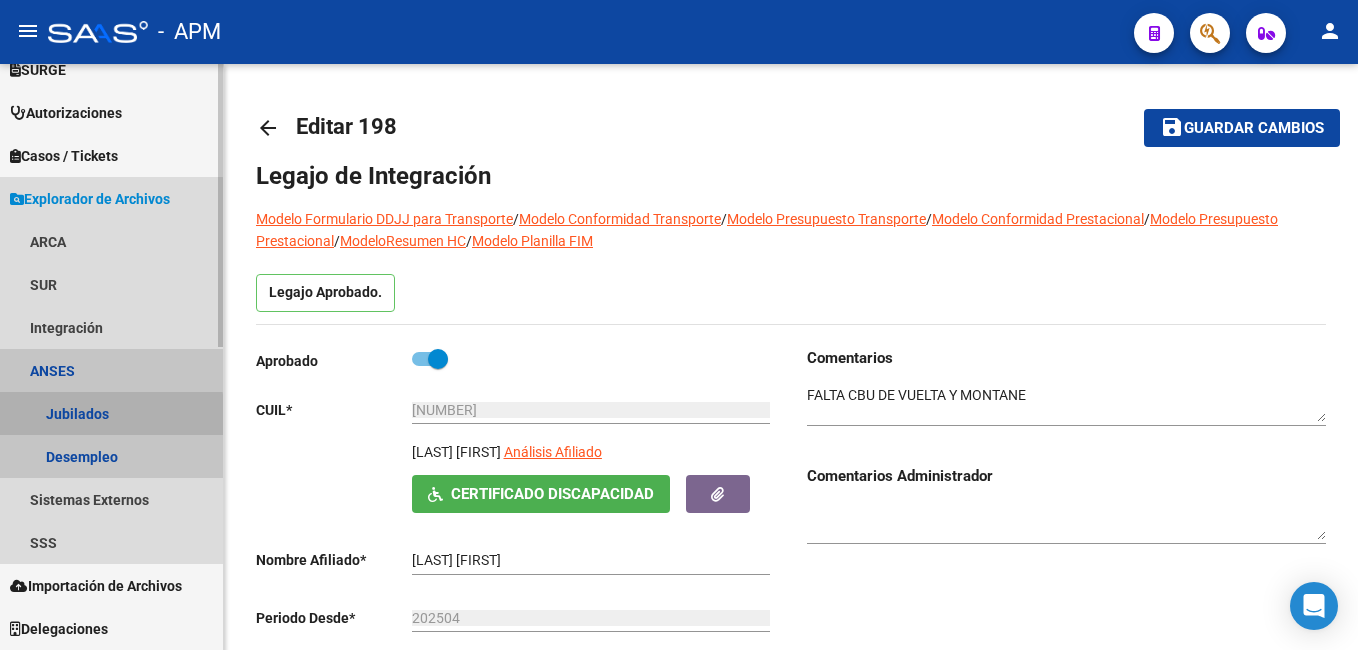 click on "Jubilados" at bounding box center [111, 413] 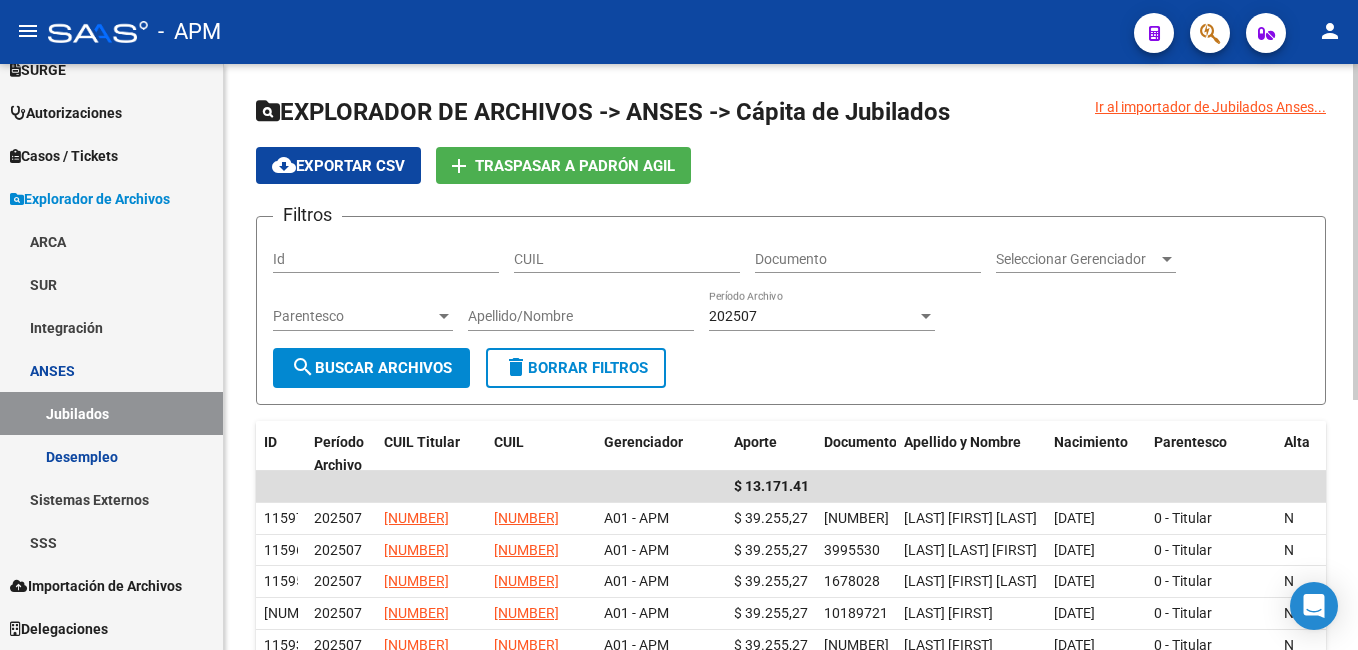 click on "cloud_download  Exportar CSV" 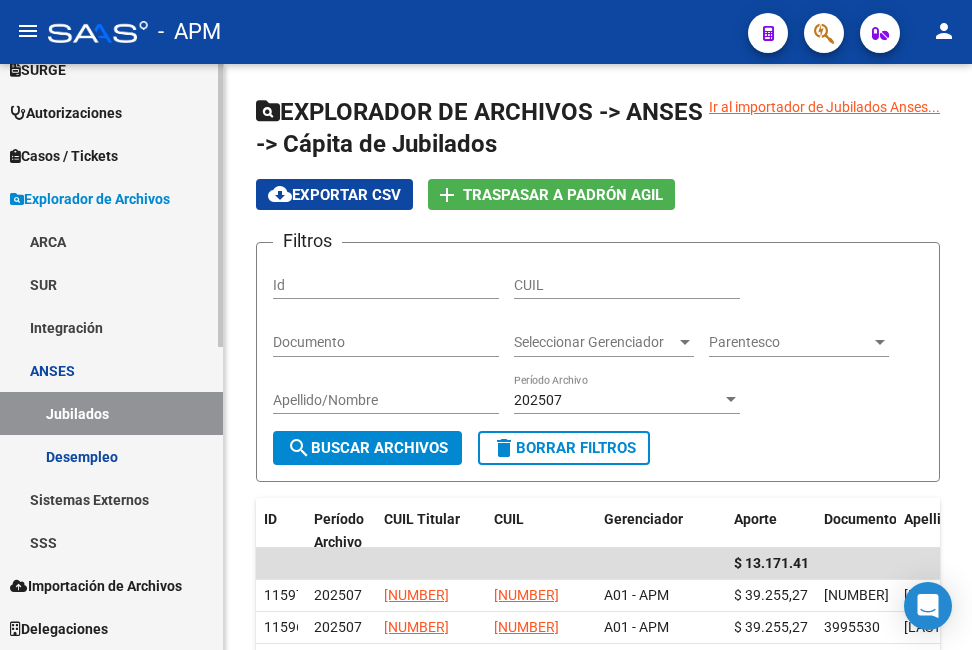 scroll, scrollTop: 626, scrollLeft: 0, axis: vertical 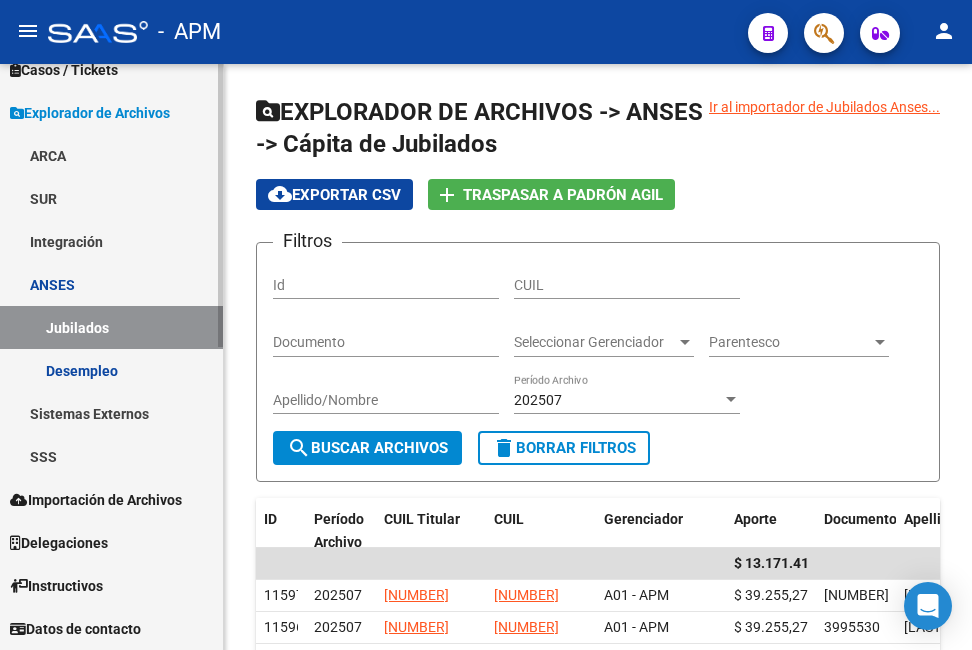 click on "Importación de Archivos" at bounding box center (96, 500) 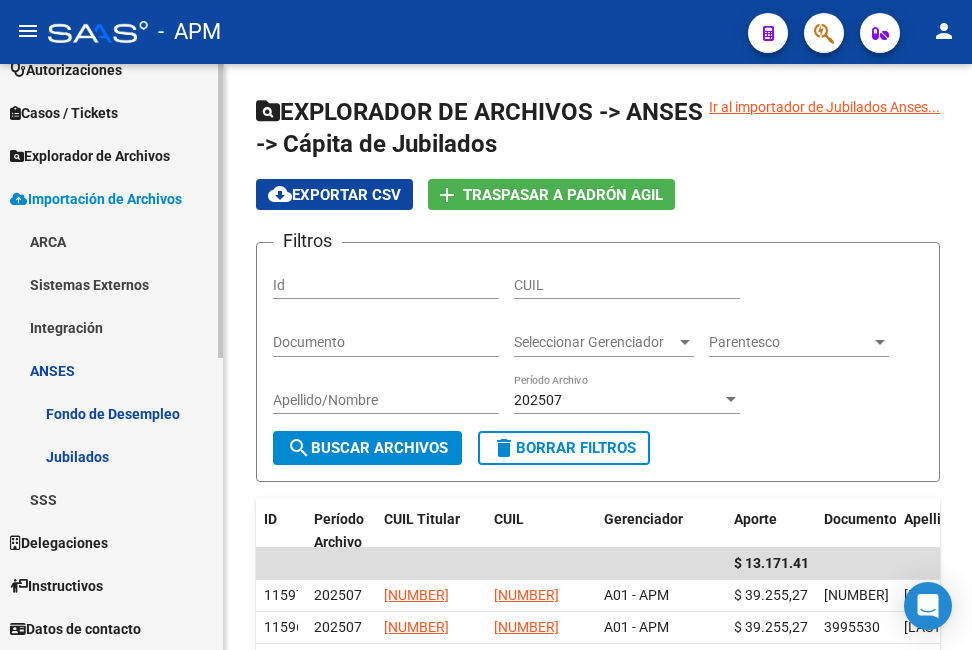 scroll, scrollTop: 583, scrollLeft: 0, axis: vertical 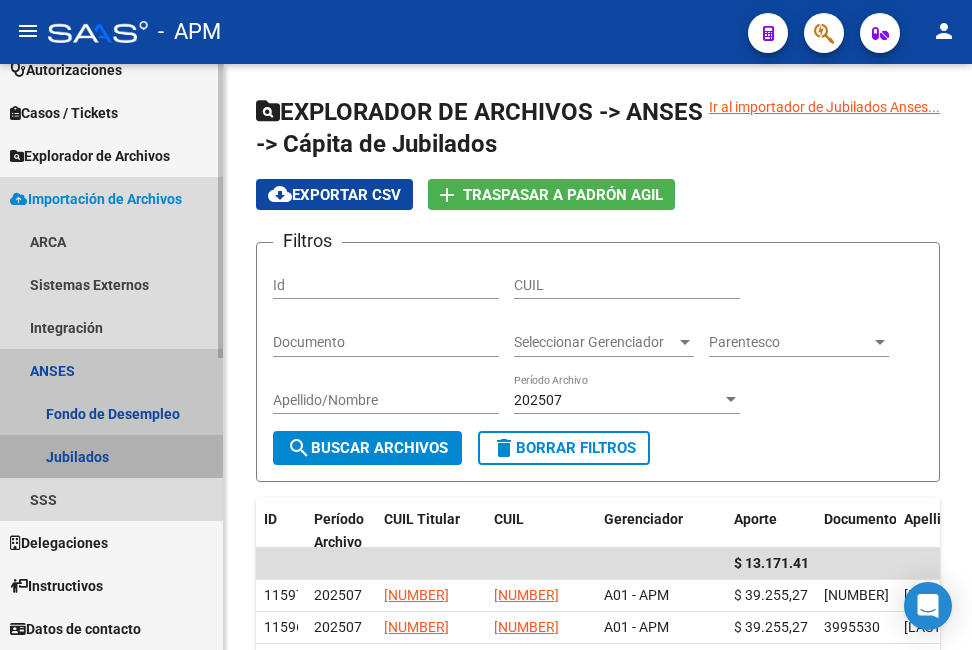click on "Jubilados" at bounding box center (111, 456) 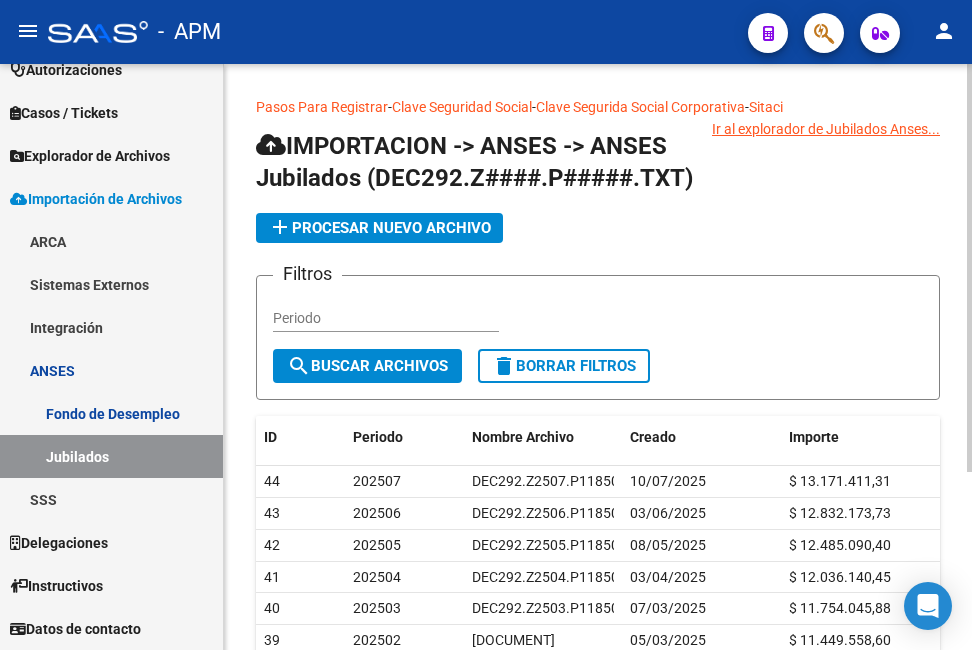 click on "IMPORTACION -> ANSES -> ANSES Jubilados (DEC292.Z####.P#####.TXT) add  Procesar nuevo archivo
Filtros Periodo search  Buscar Archivos  delete  Borrar Filtros" 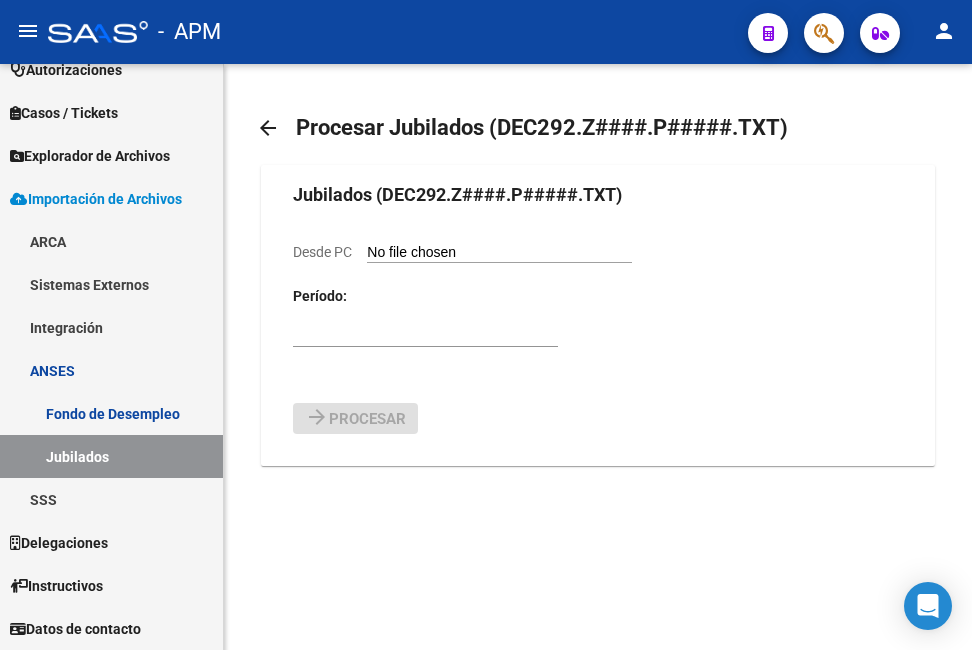 click on "Desde PC" 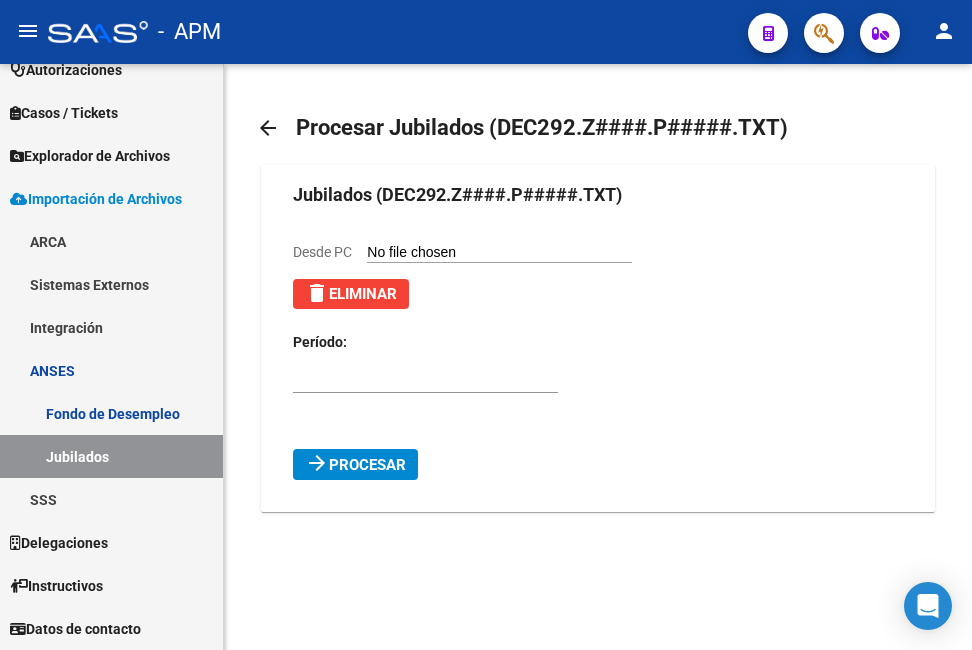 click at bounding box center [425, 379] 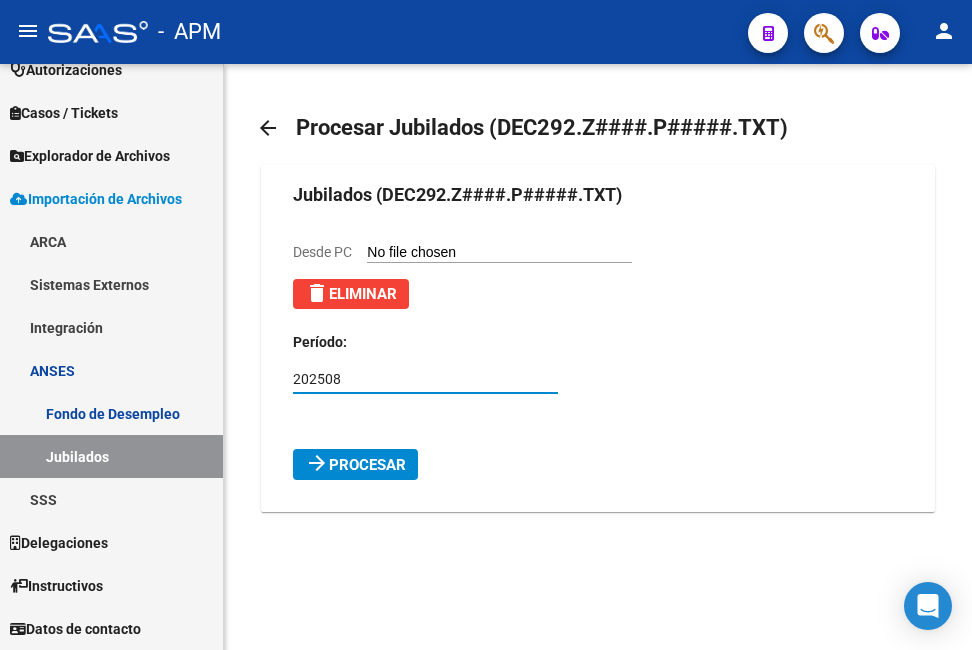 type on "202508" 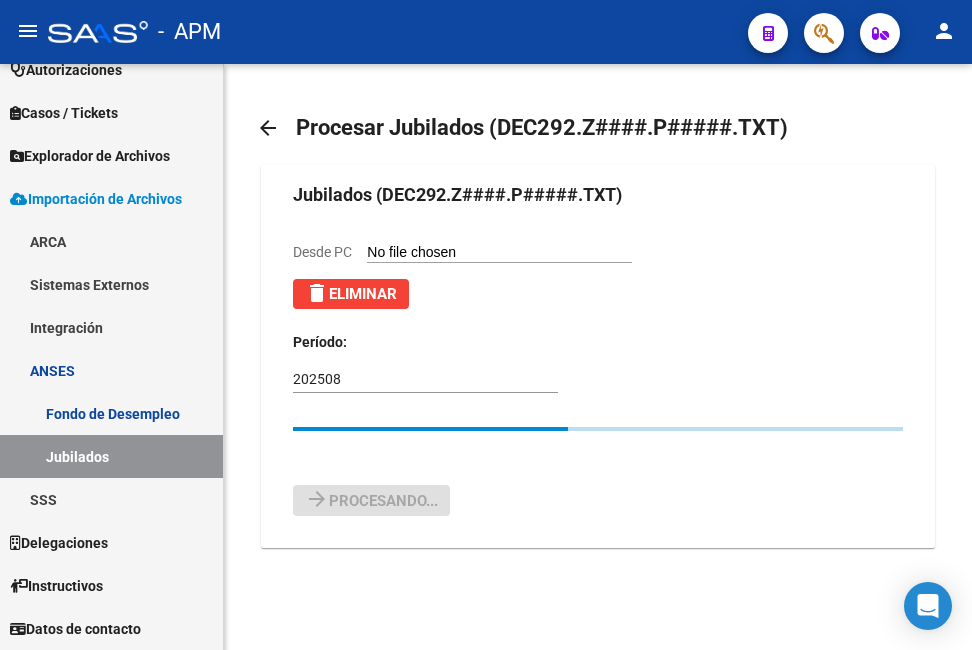 type 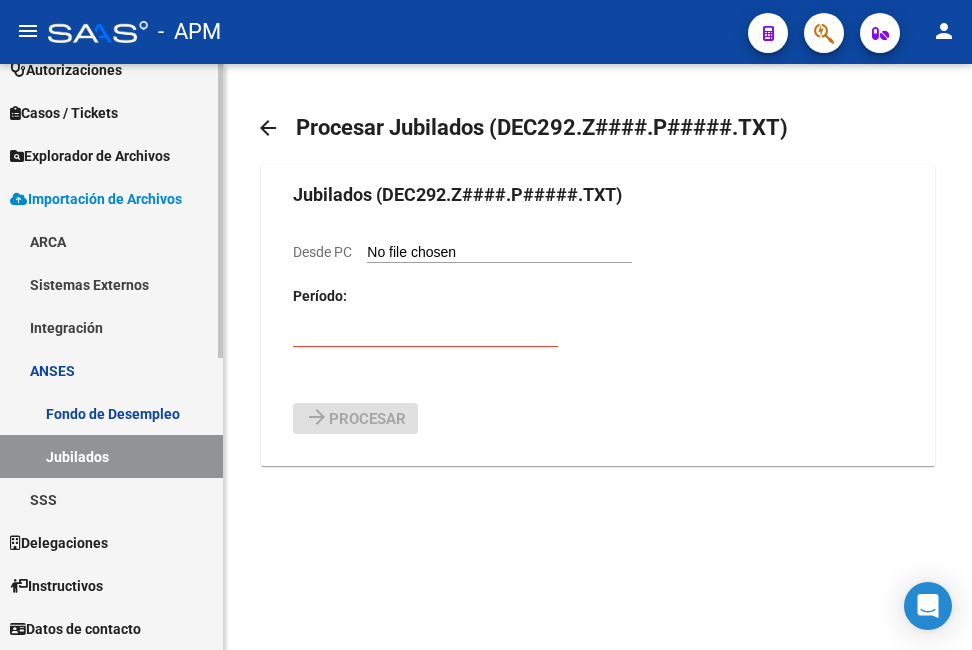 click on "Explorador de Archivos" at bounding box center (90, 156) 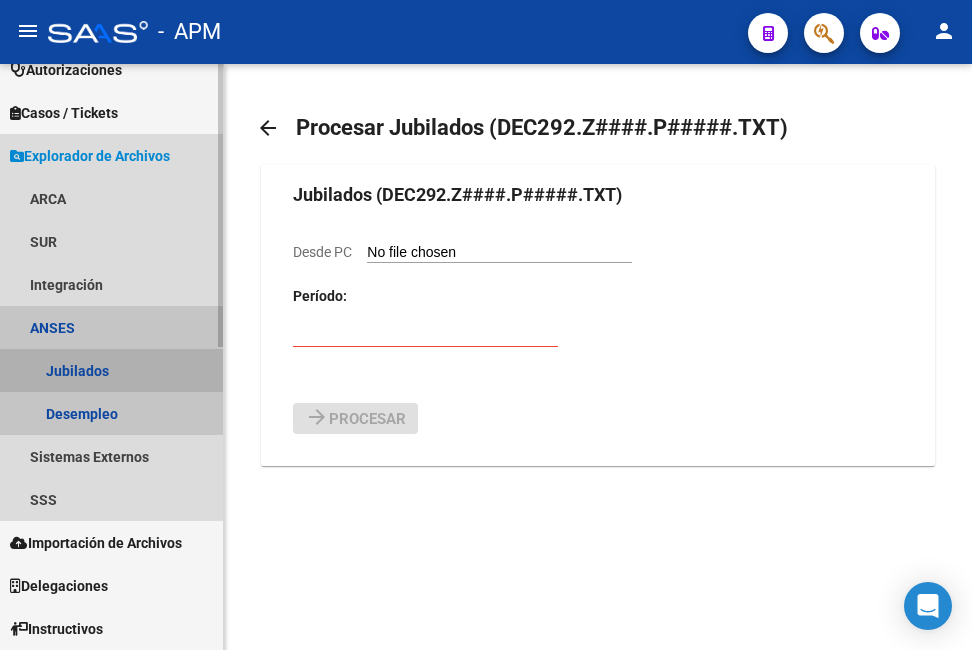 click on "Jubilados" at bounding box center [111, 370] 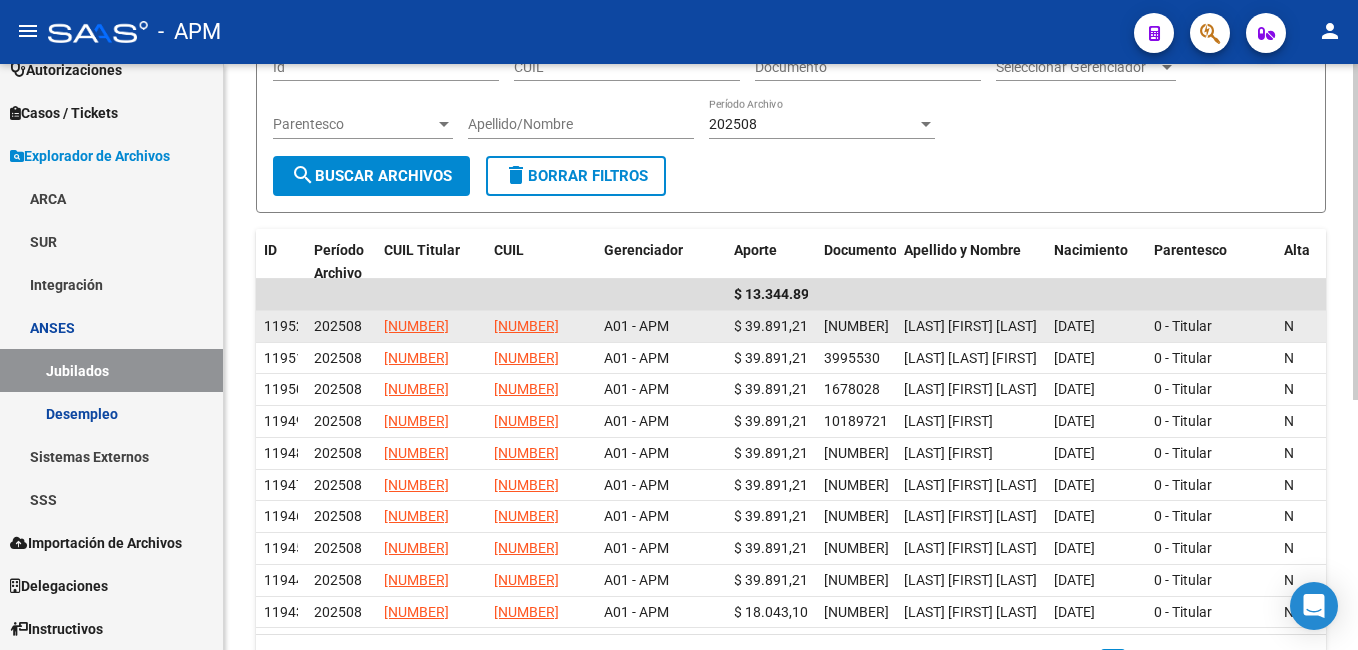 scroll, scrollTop: 435, scrollLeft: 0, axis: vertical 